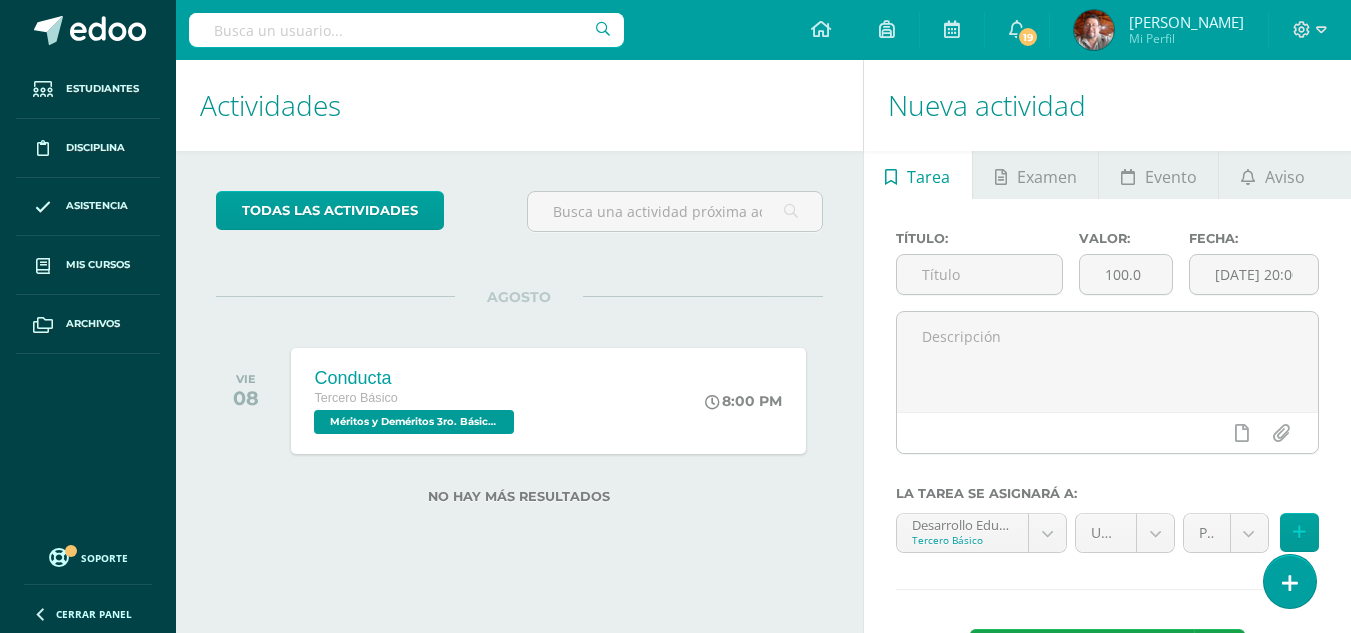 scroll, scrollTop: 0, scrollLeft: 0, axis: both 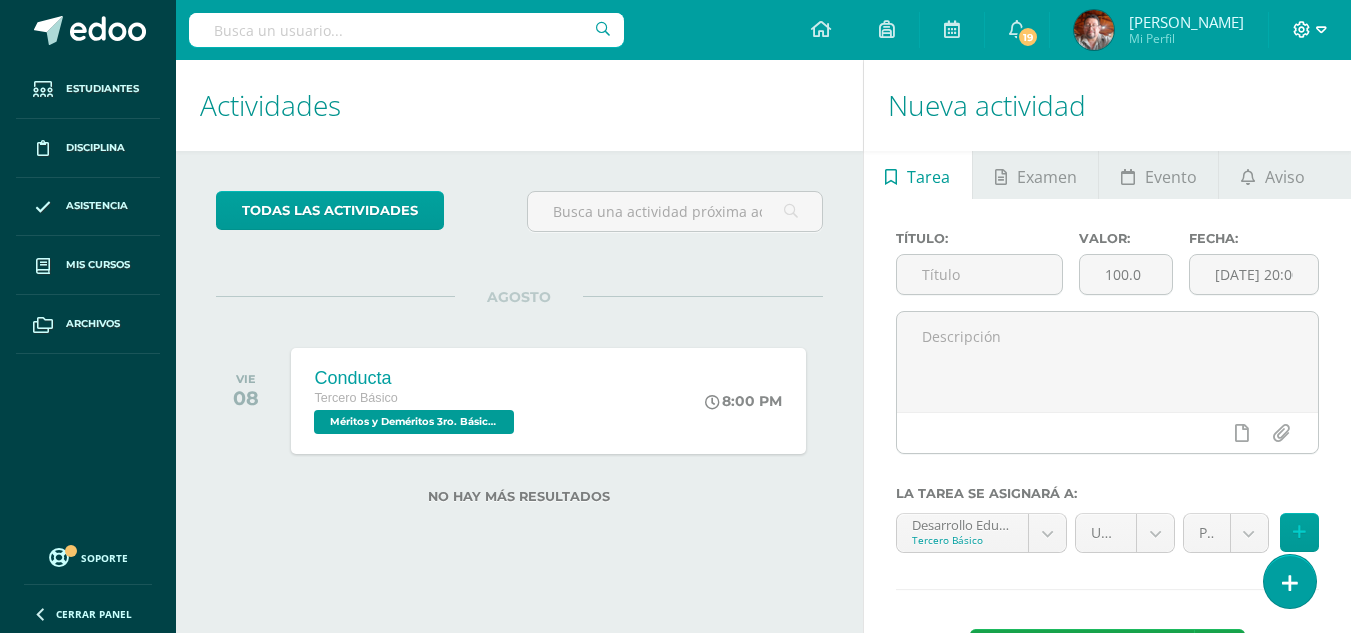 click 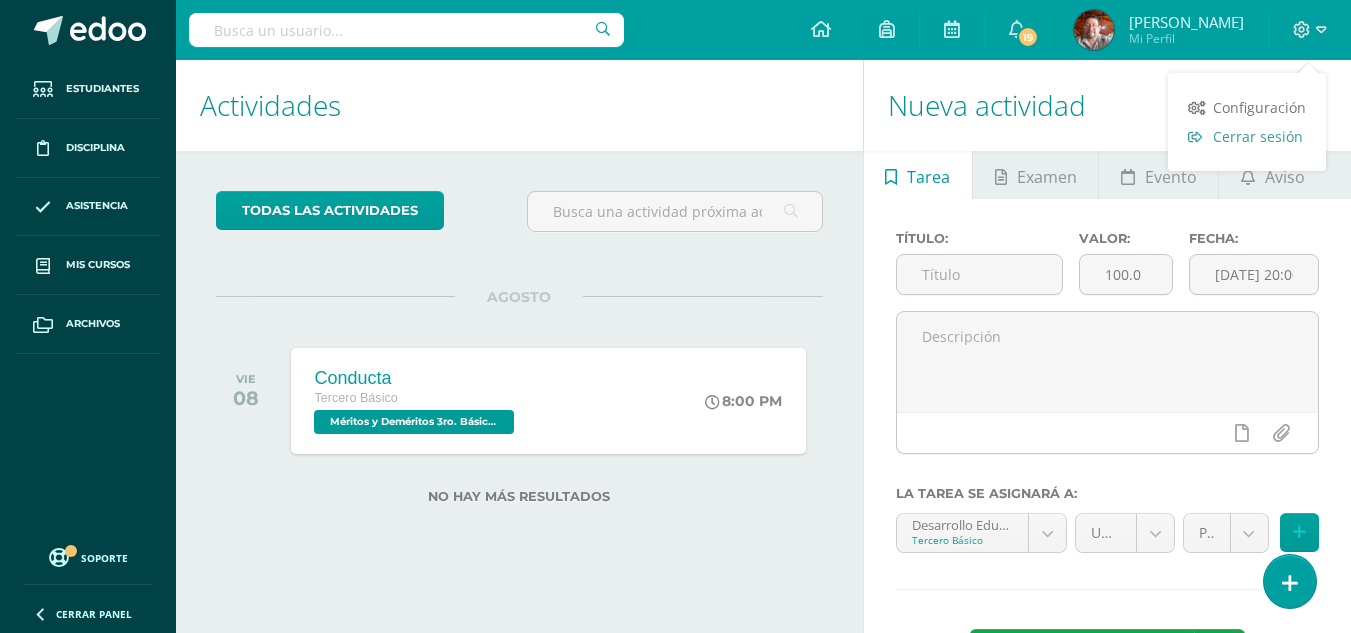 click on "Cerrar sesión" at bounding box center [1258, 136] 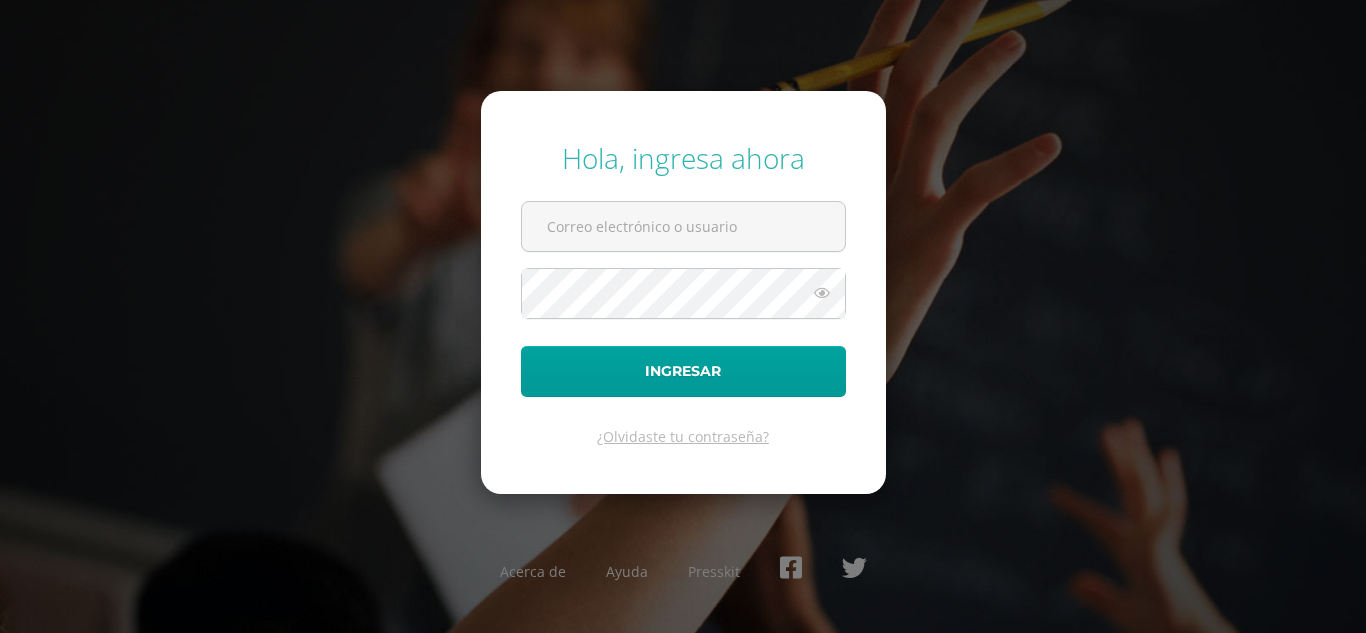 scroll, scrollTop: 0, scrollLeft: 0, axis: both 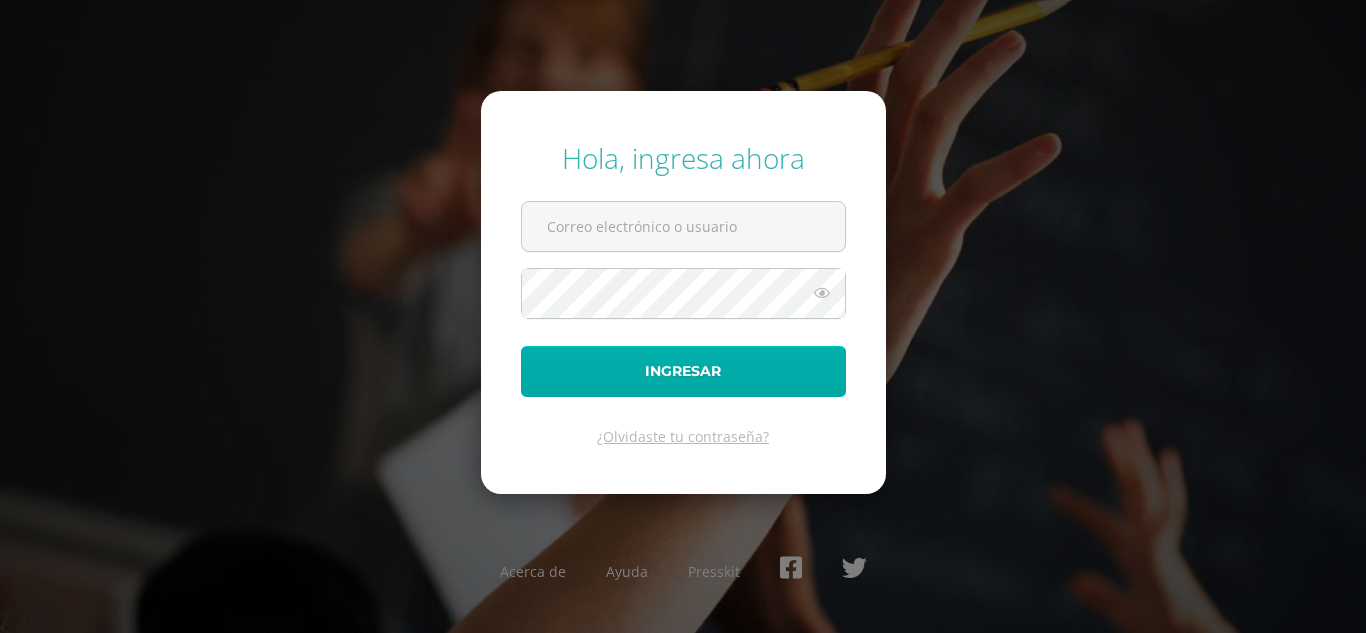 type on "oscar_paz@donbosco.edu.gt" 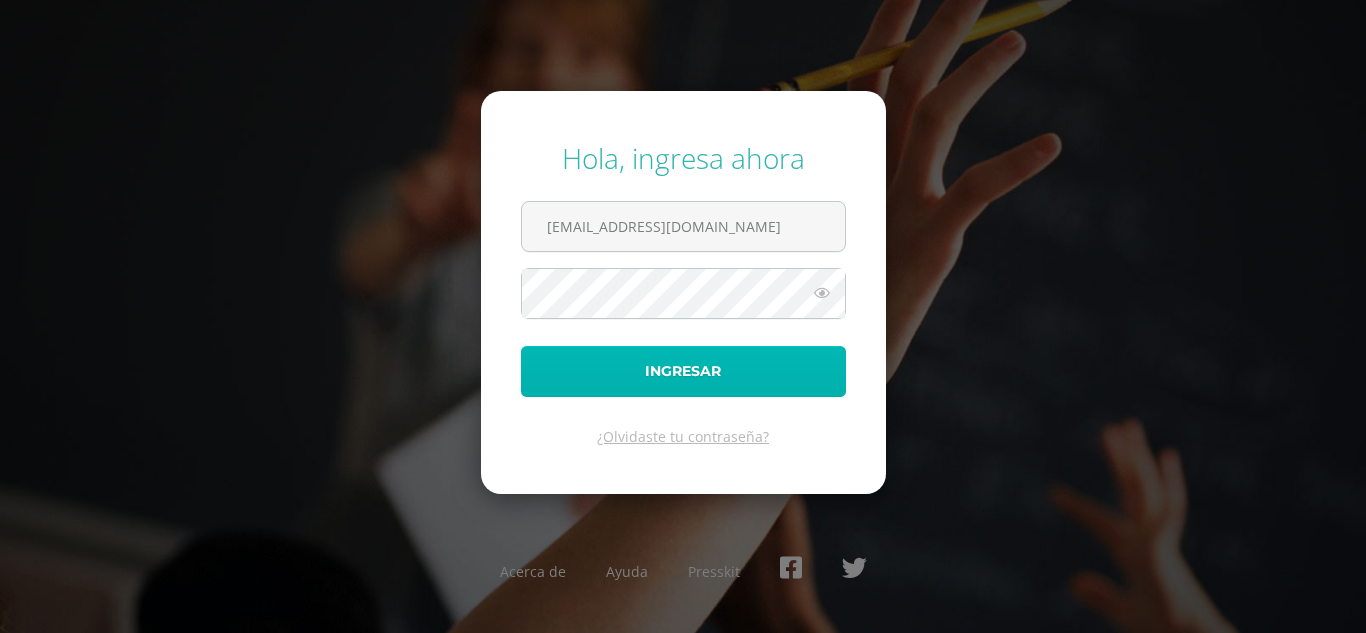click on "Ingresar" at bounding box center [683, 371] 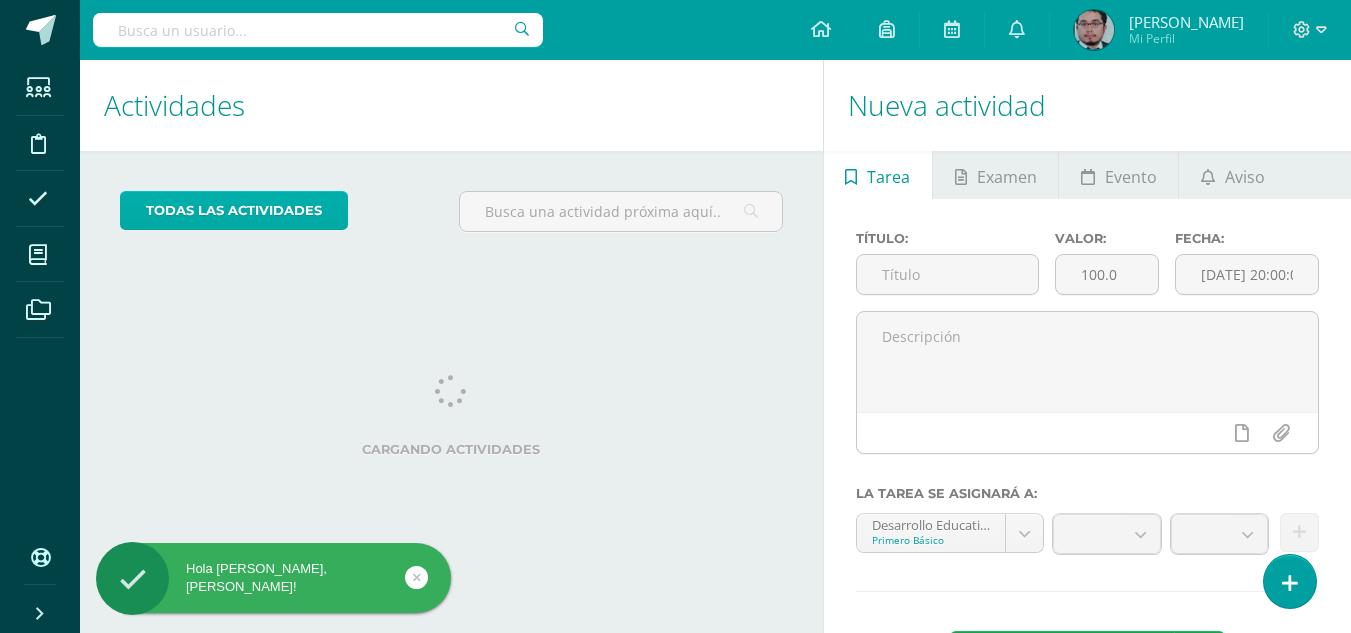 scroll, scrollTop: 0, scrollLeft: 0, axis: both 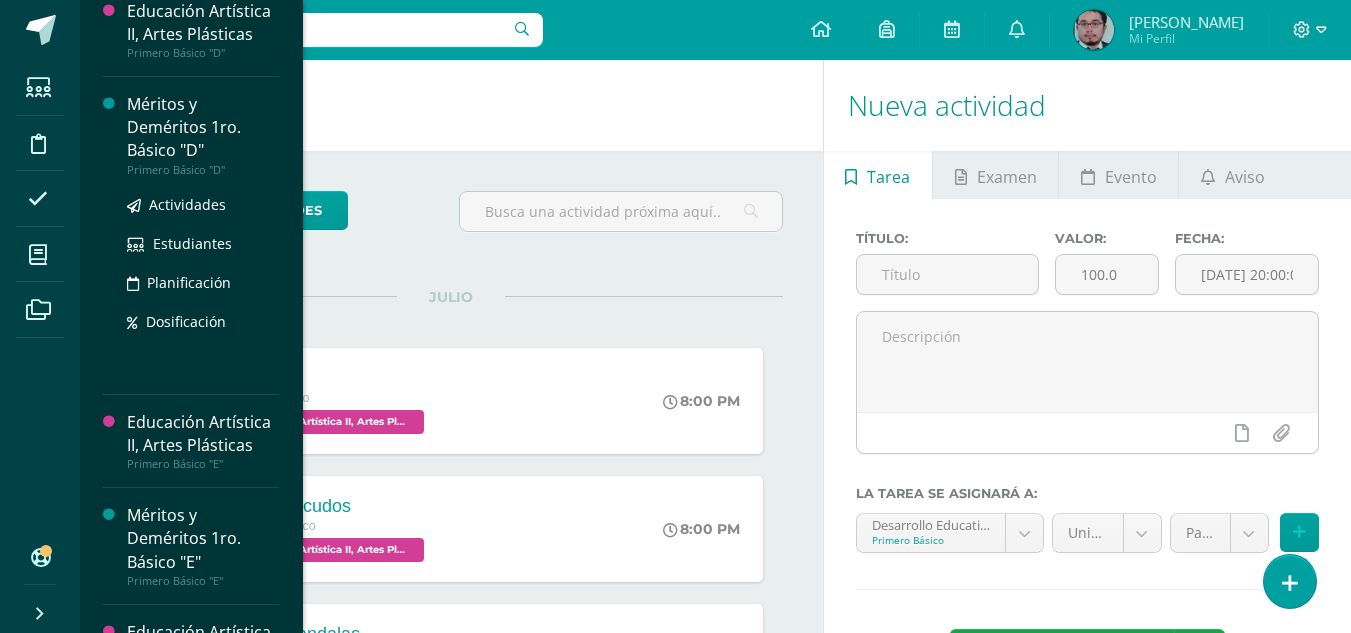click on "Méritos y Deméritos 1ro. Básico "D"" at bounding box center (203, 127) 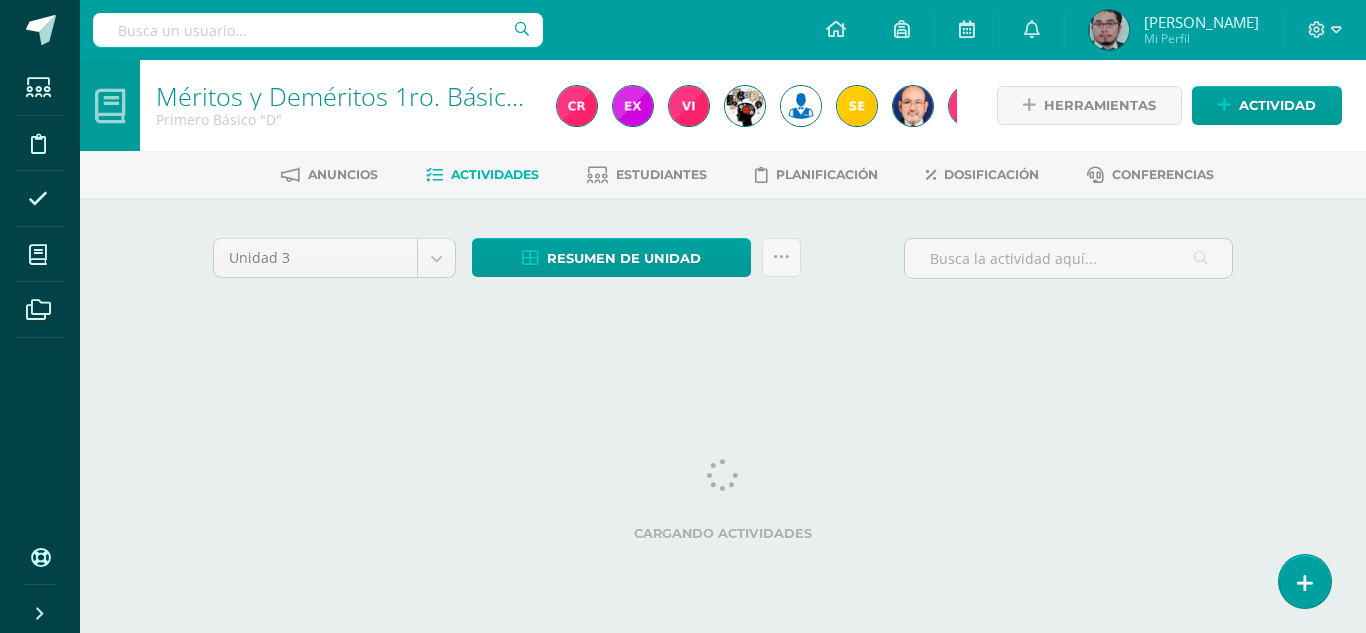 scroll, scrollTop: 0, scrollLeft: 0, axis: both 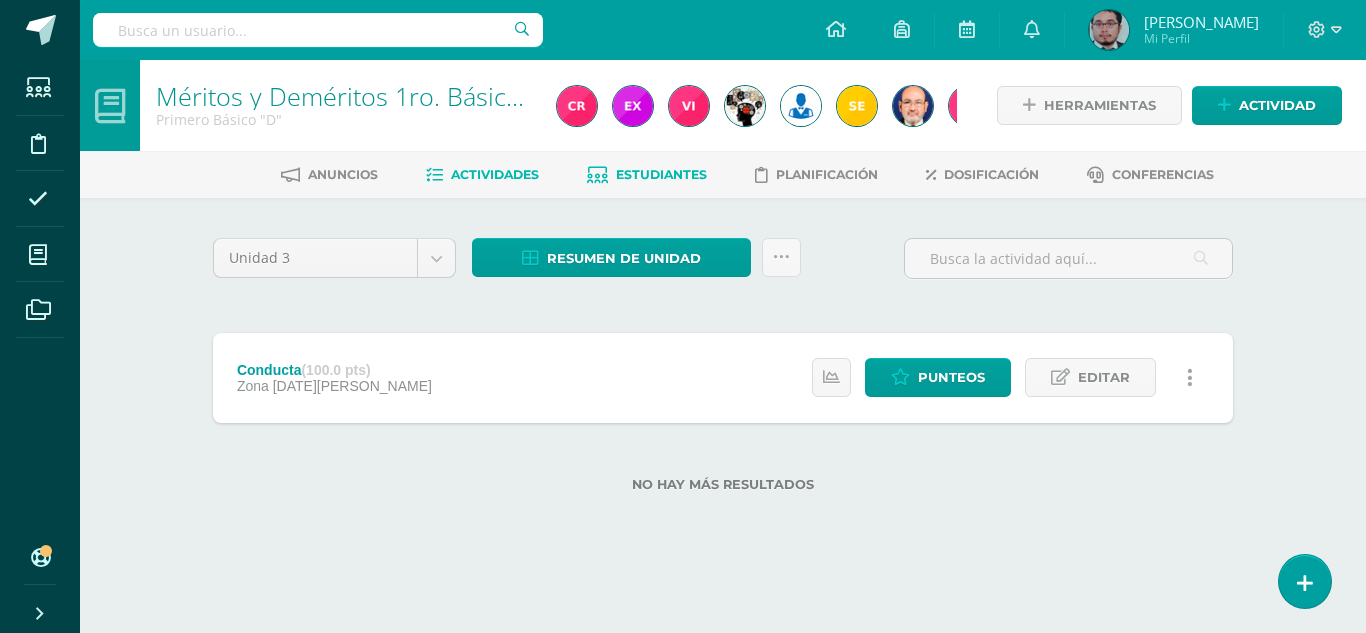 click on "Estudiantes" at bounding box center (661, 174) 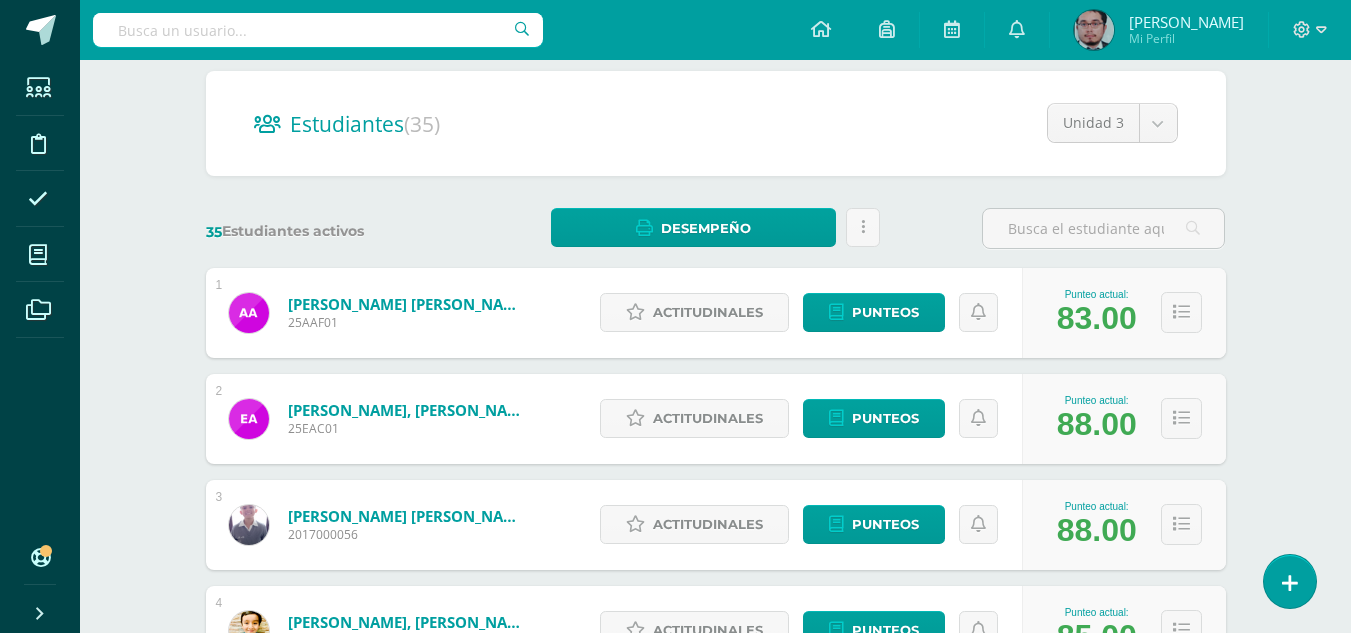 scroll, scrollTop: 200, scrollLeft: 0, axis: vertical 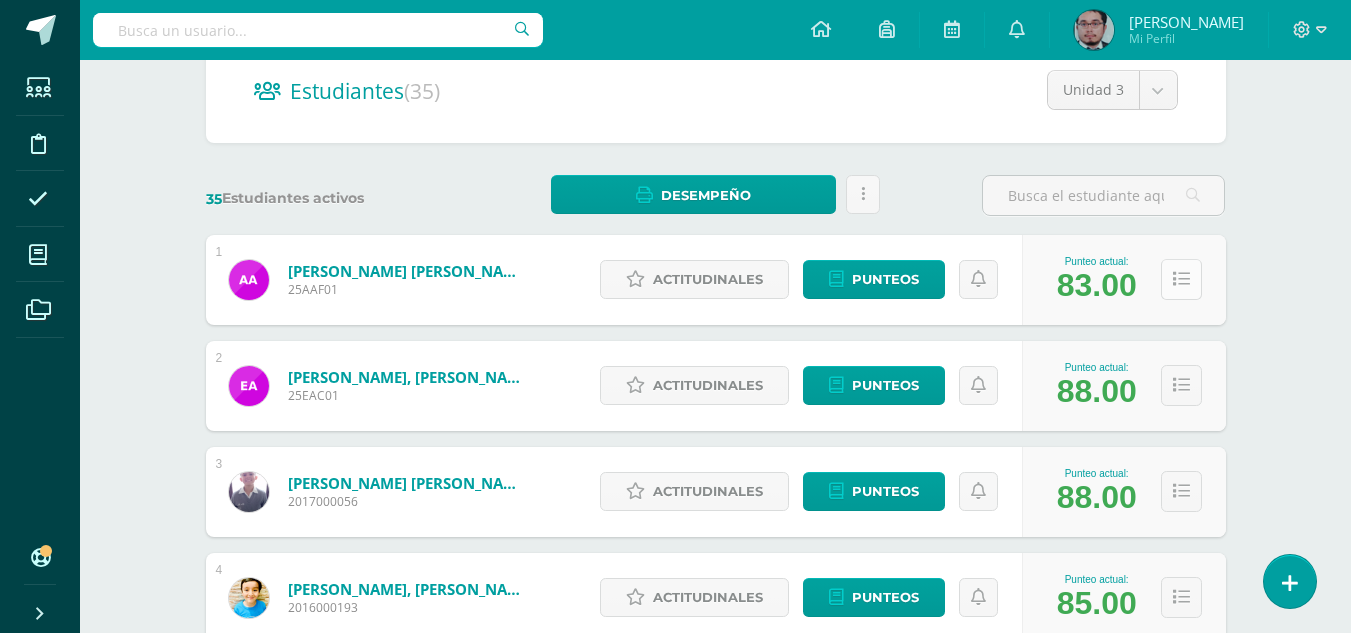 click at bounding box center [1181, 279] 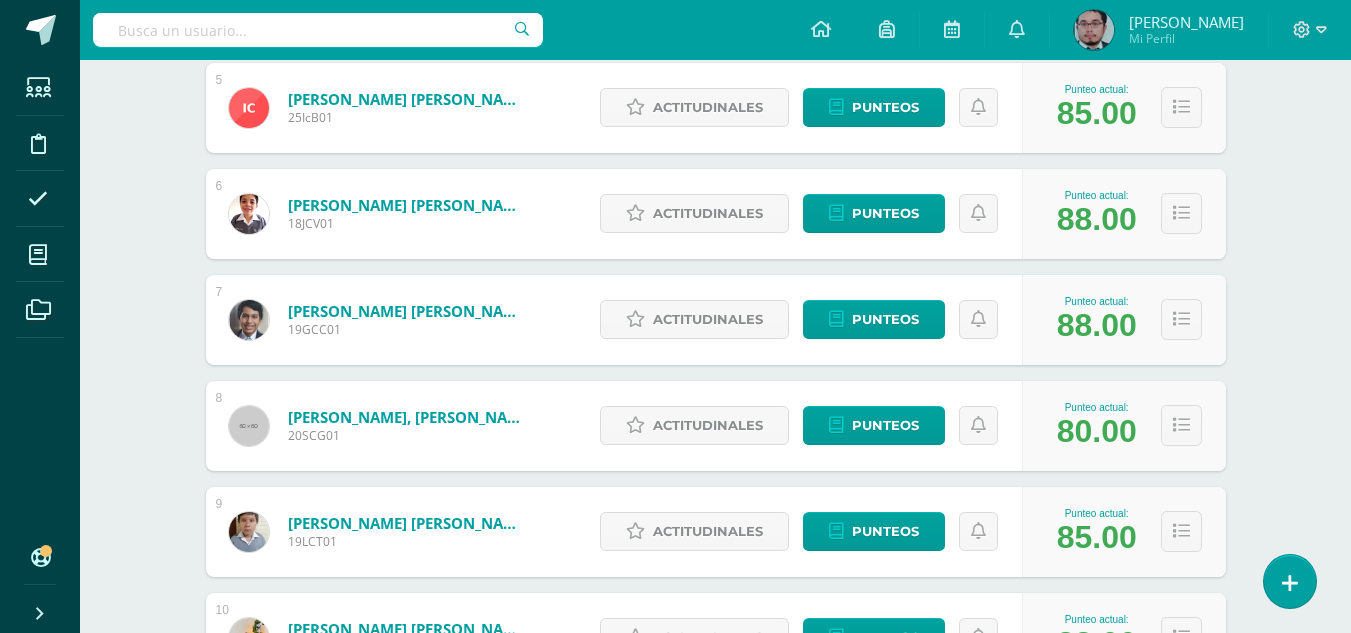 scroll, scrollTop: 1500, scrollLeft: 0, axis: vertical 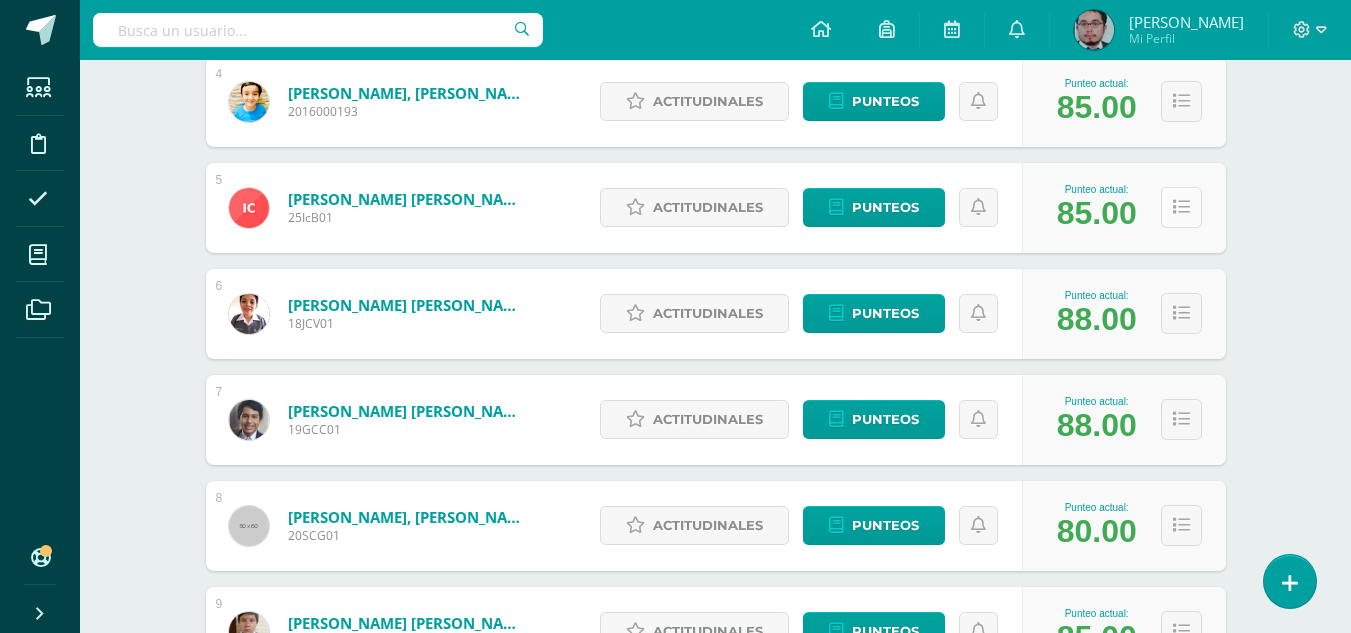 click at bounding box center [1181, 207] 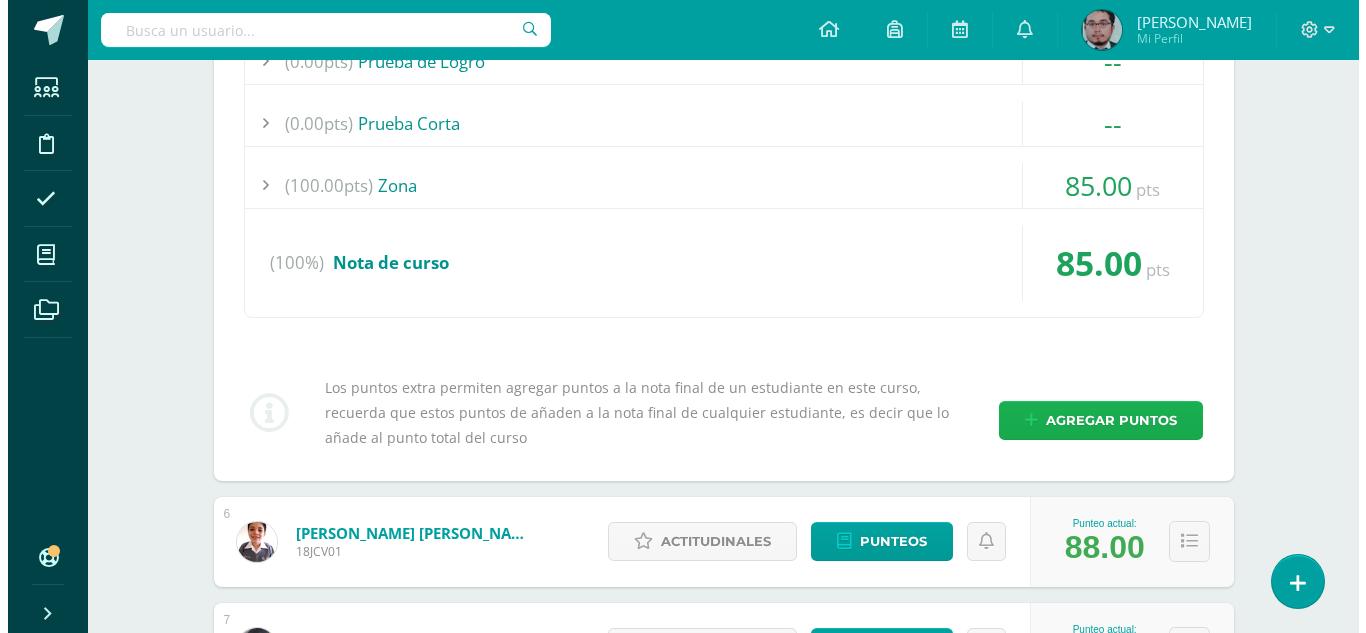 scroll, scrollTop: 1800, scrollLeft: 0, axis: vertical 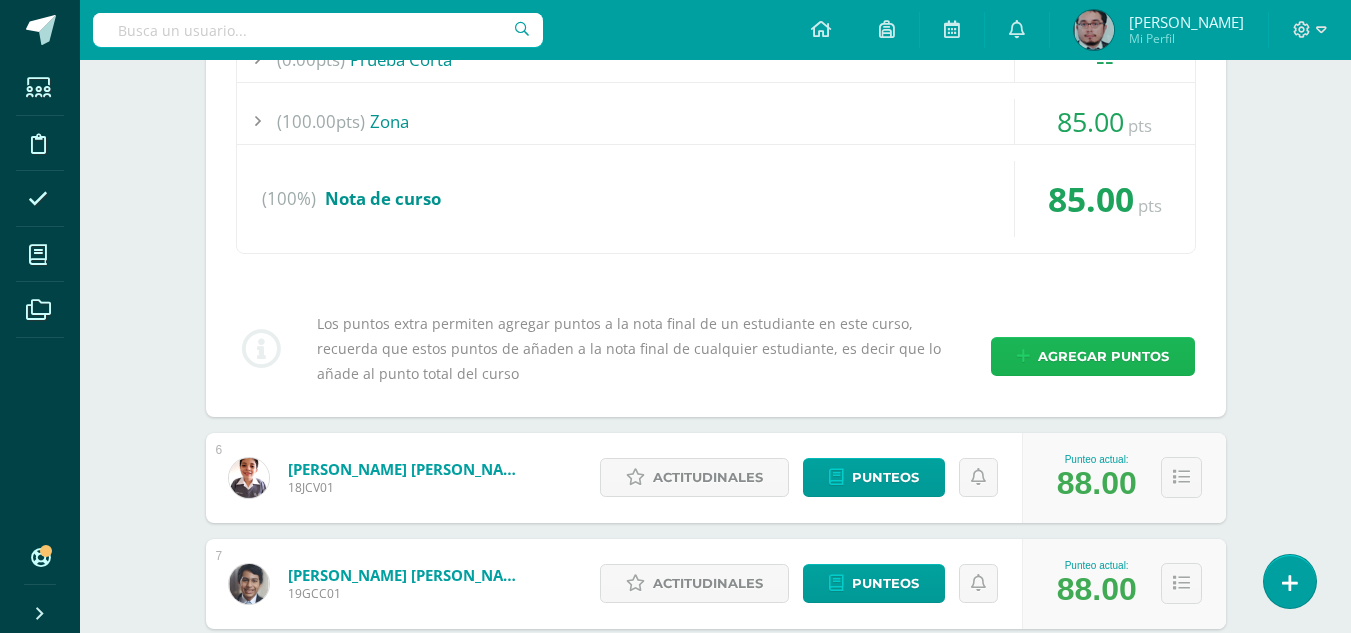 click on "Agregar puntos" at bounding box center (1103, 356) 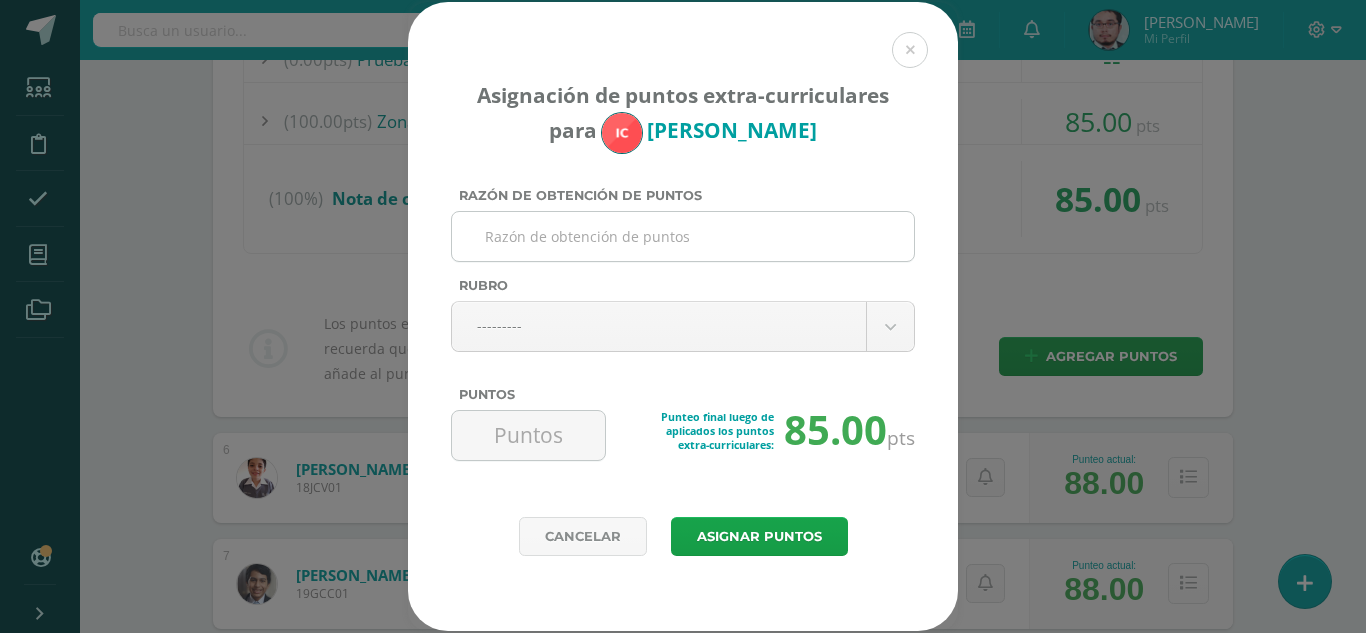 click on "Razón de obtención de puntos" at bounding box center [683, 236] 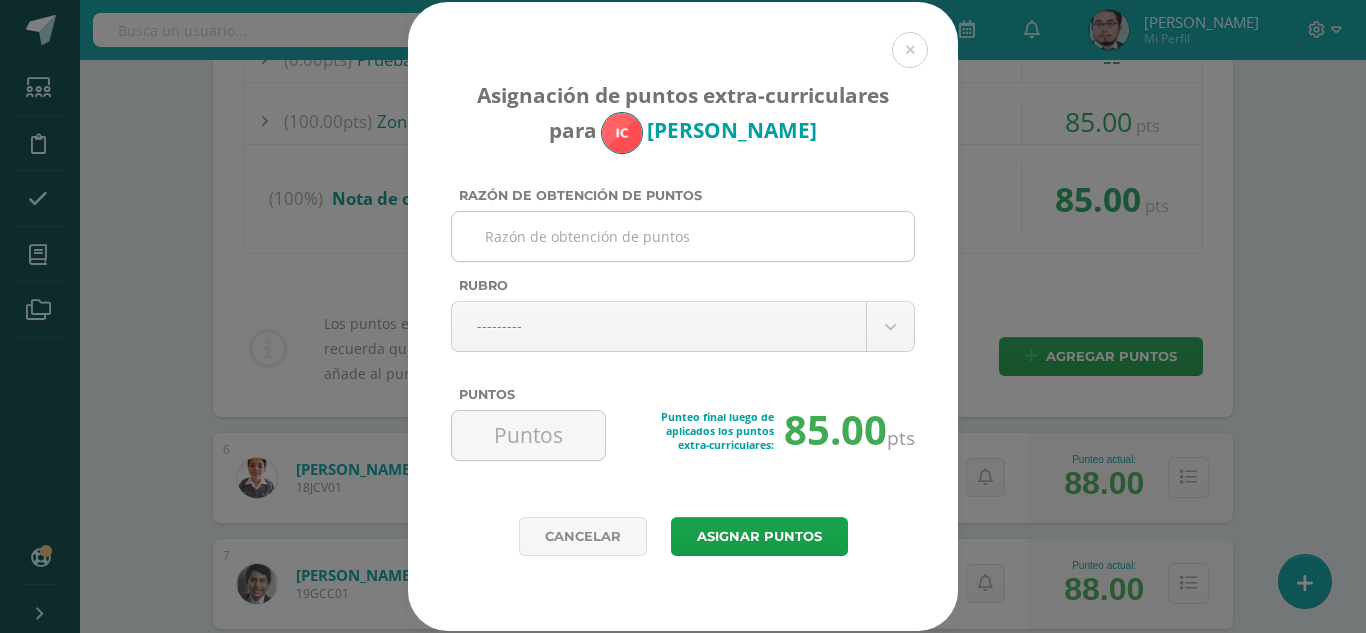 type on "A" 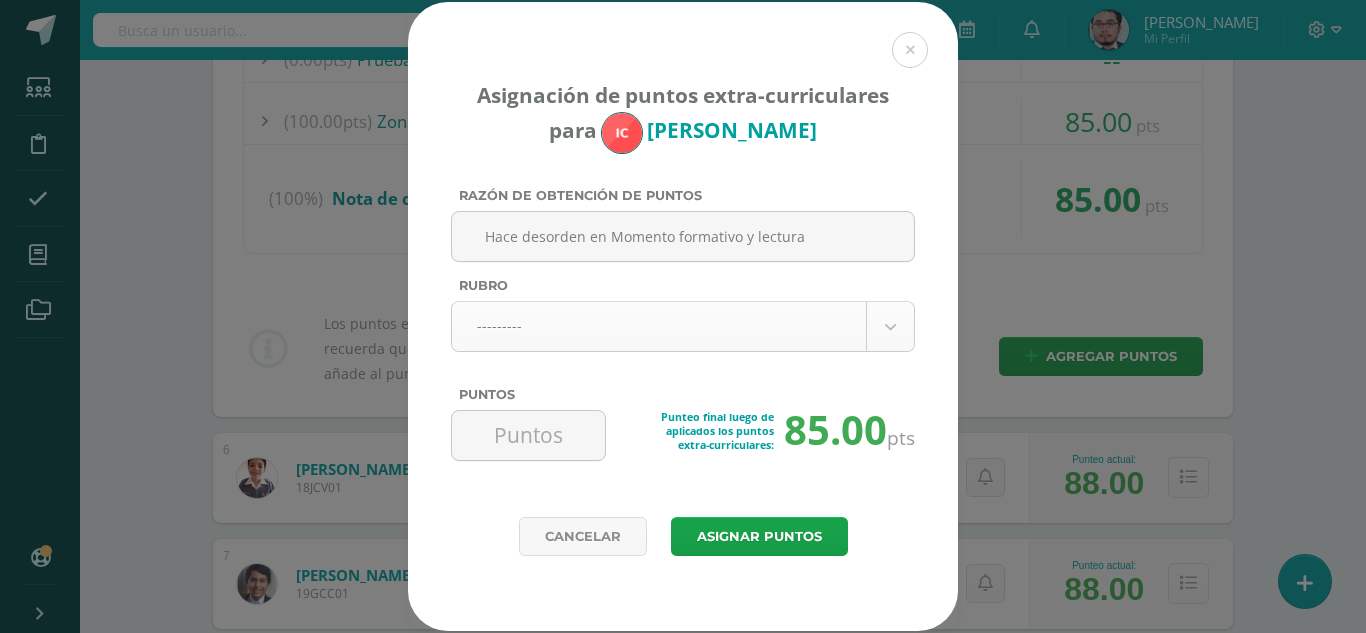 type on "Hace desorden en Momento formativo y lectura" 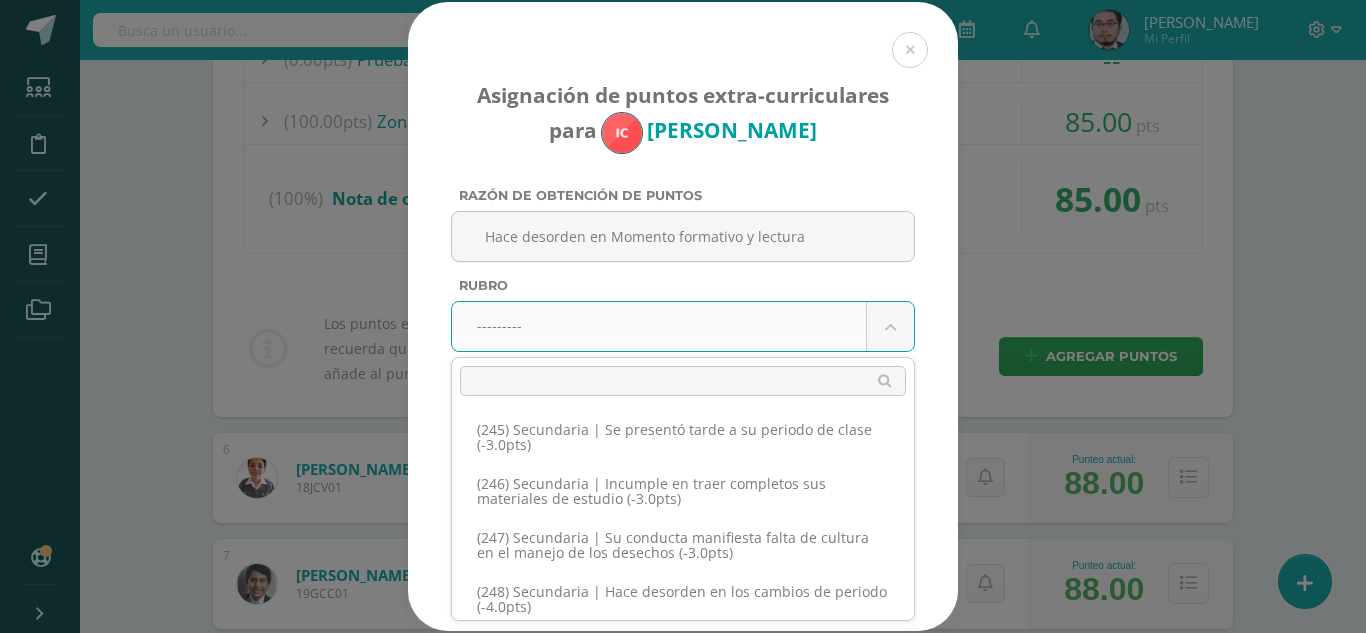 scroll, scrollTop: 15400, scrollLeft: 0, axis: vertical 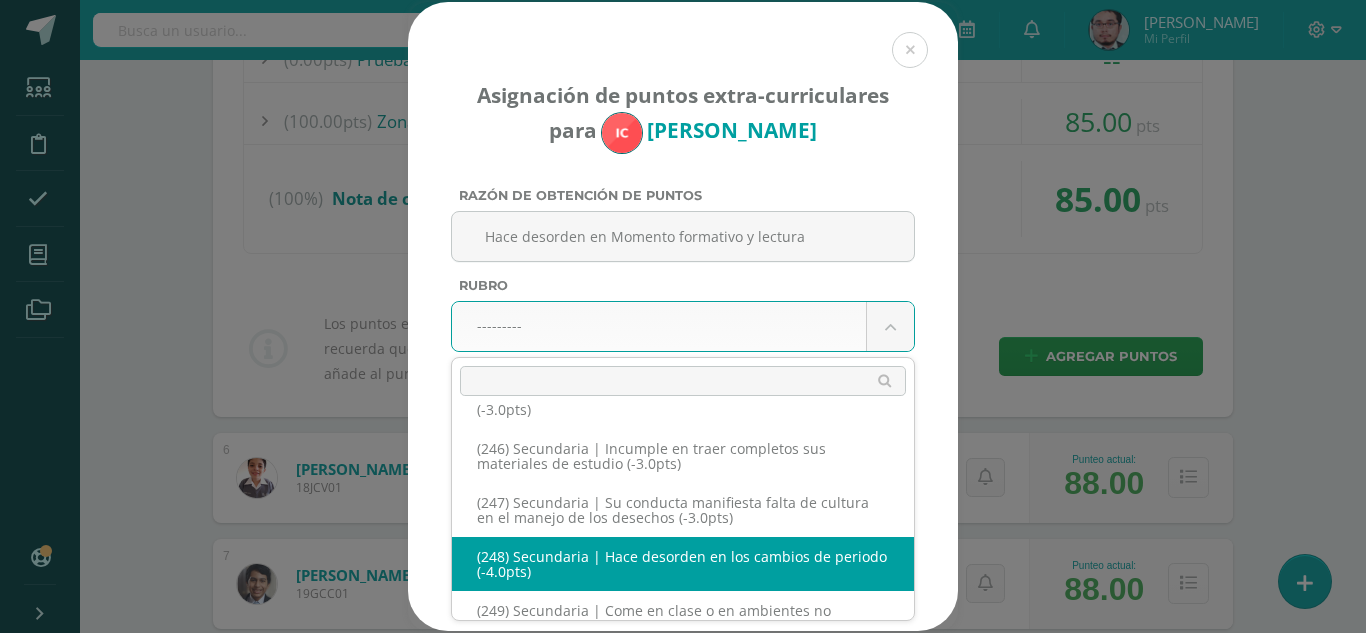 select on "280" 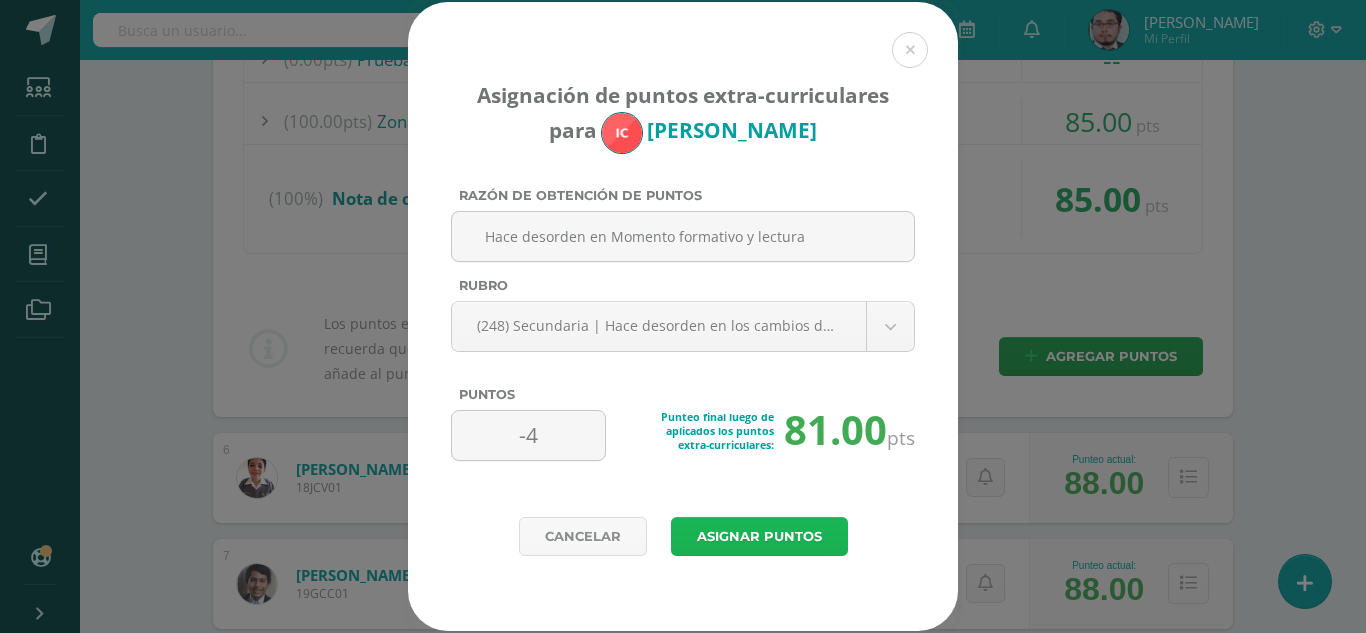 click on "Asignar puntos" at bounding box center (759, 536) 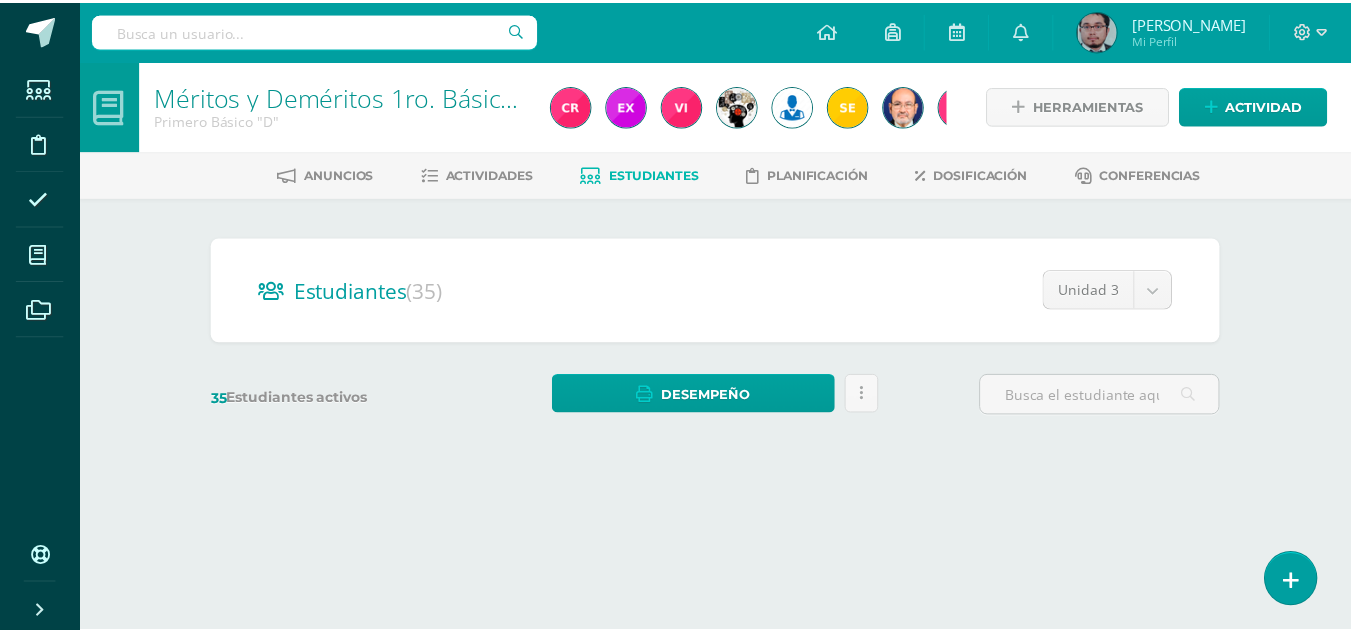 scroll, scrollTop: 0, scrollLeft: 0, axis: both 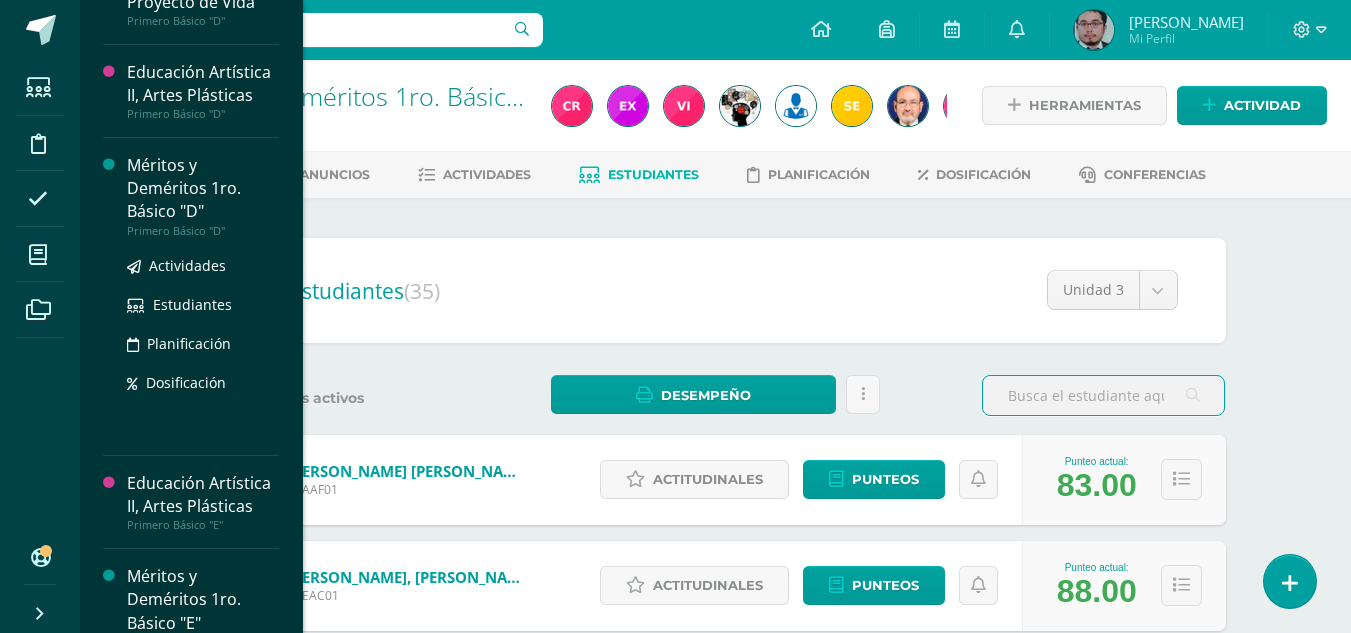 click on "Méritos y Deméritos 1ro. Básico "D"" at bounding box center [203, 188] 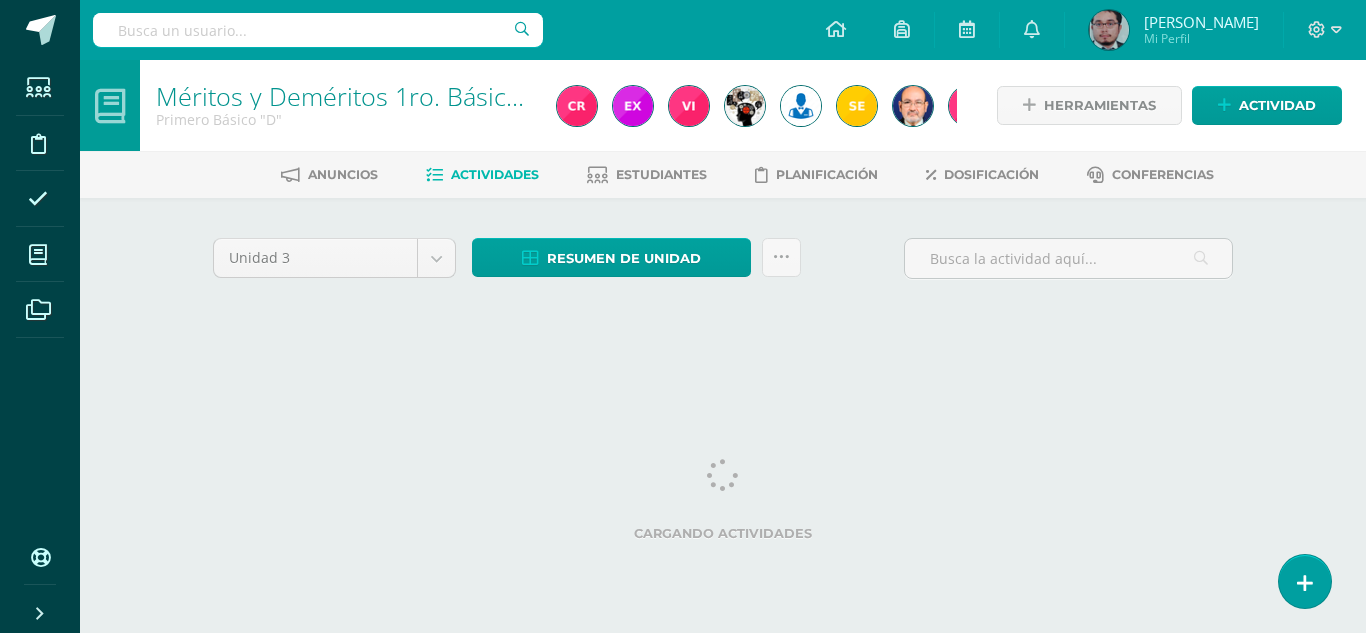 scroll, scrollTop: 0, scrollLeft: 0, axis: both 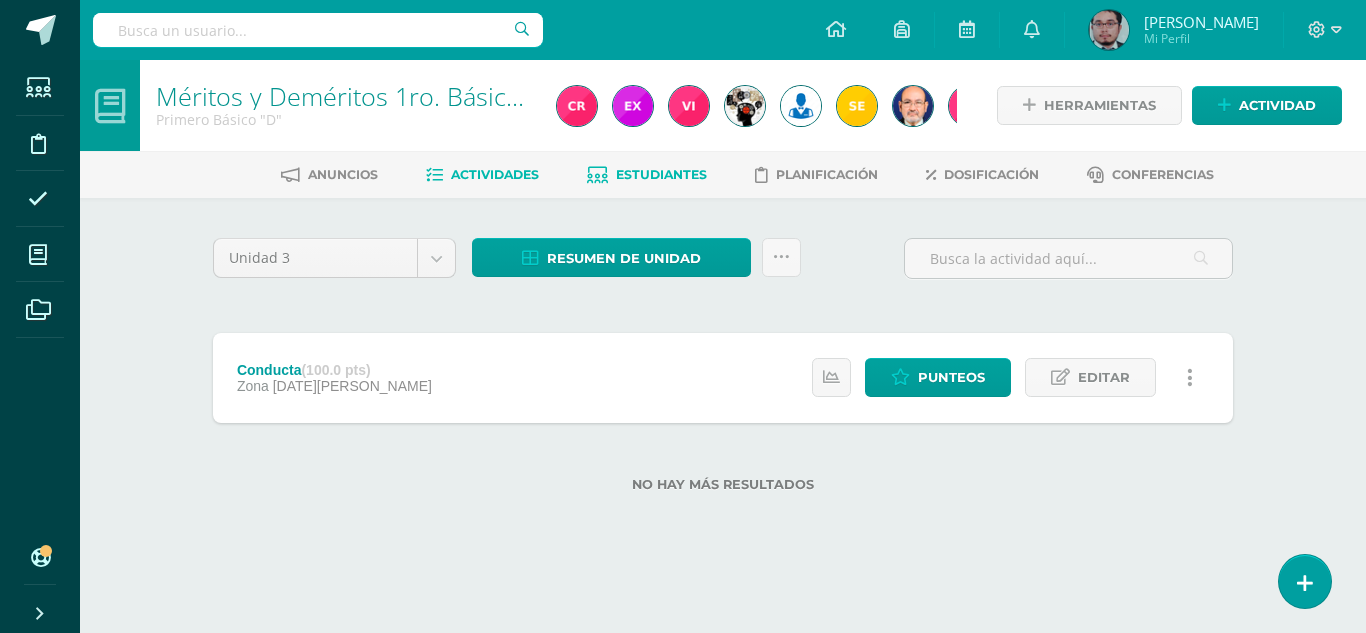 click on "Estudiantes" at bounding box center [661, 174] 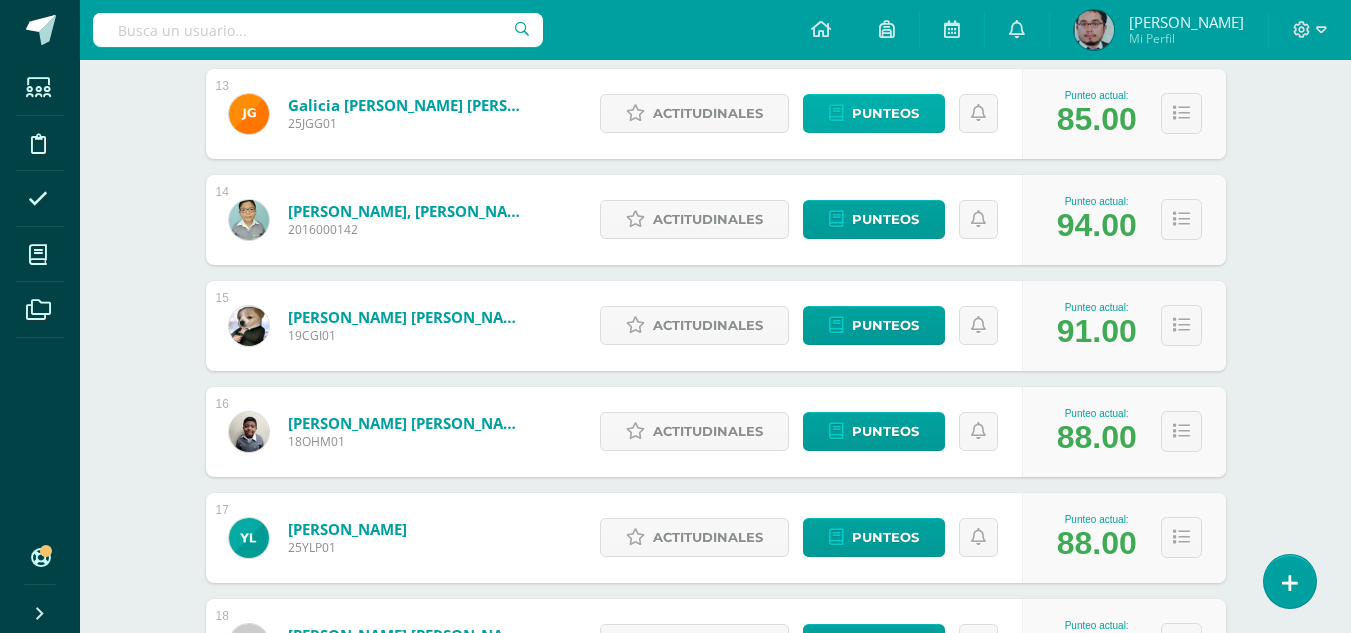 scroll, scrollTop: 1672, scrollLeft: 0, axis: vertical 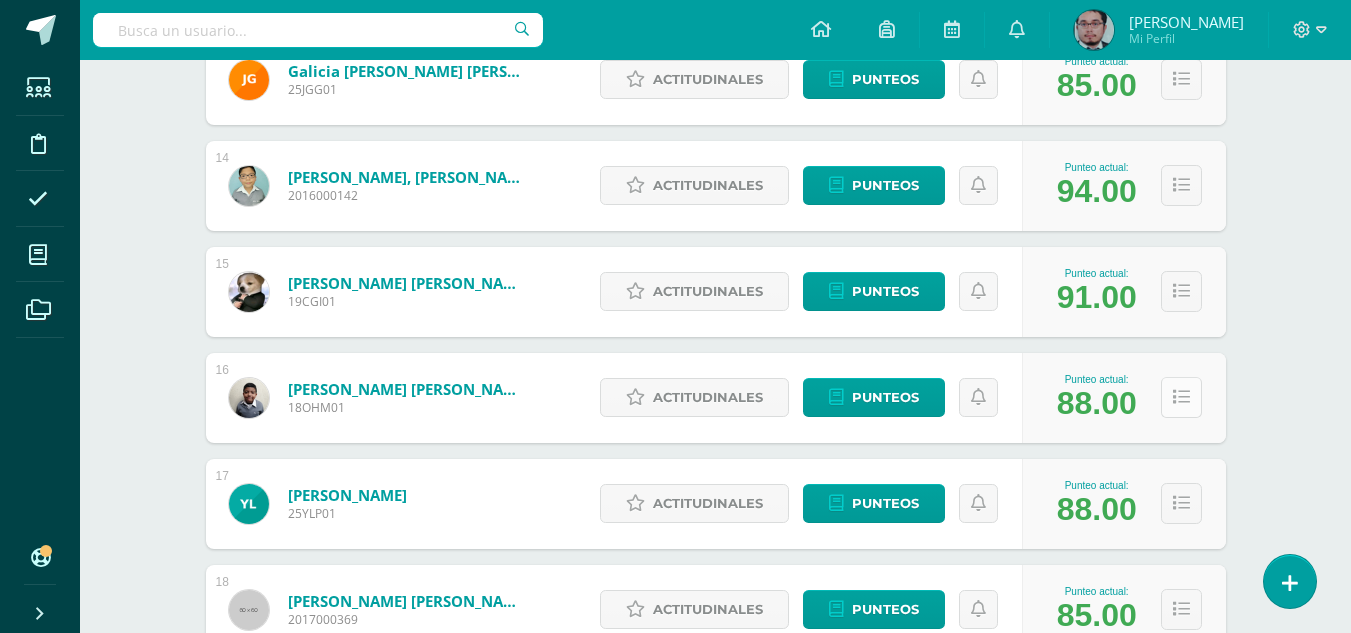 click at bounding box center [1181, 397] 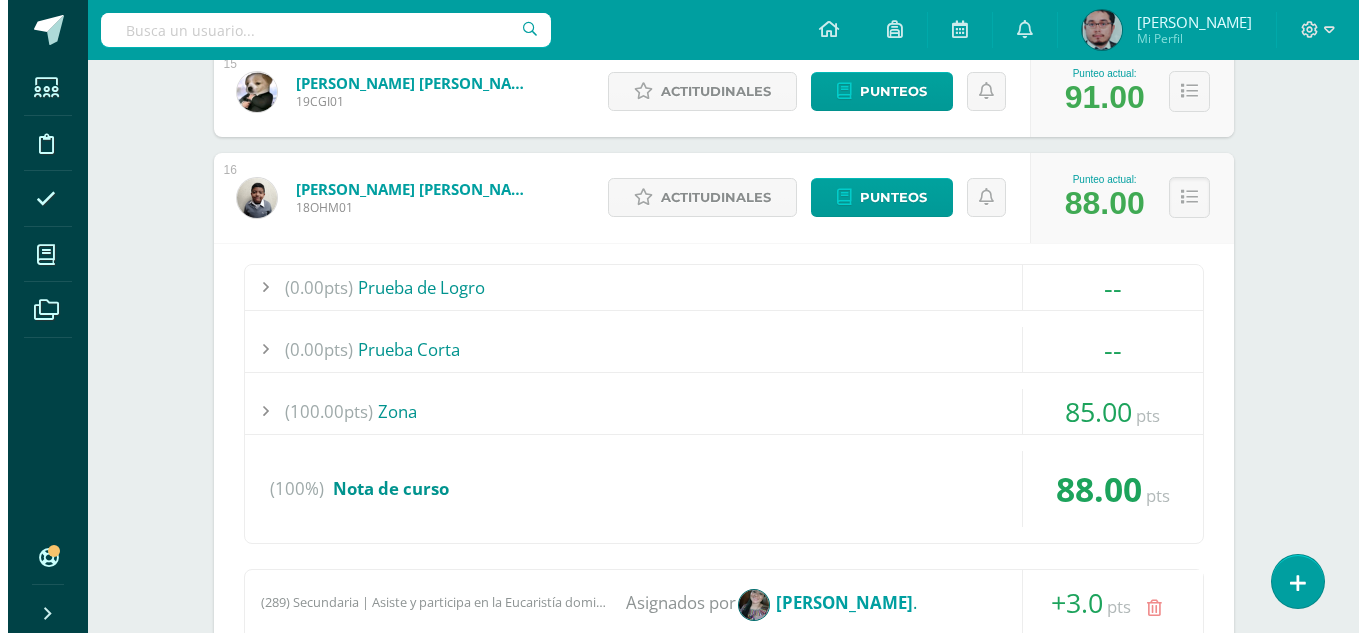 scroll, scrollTop: 2172, scrollLeft: 0, axis: vertical 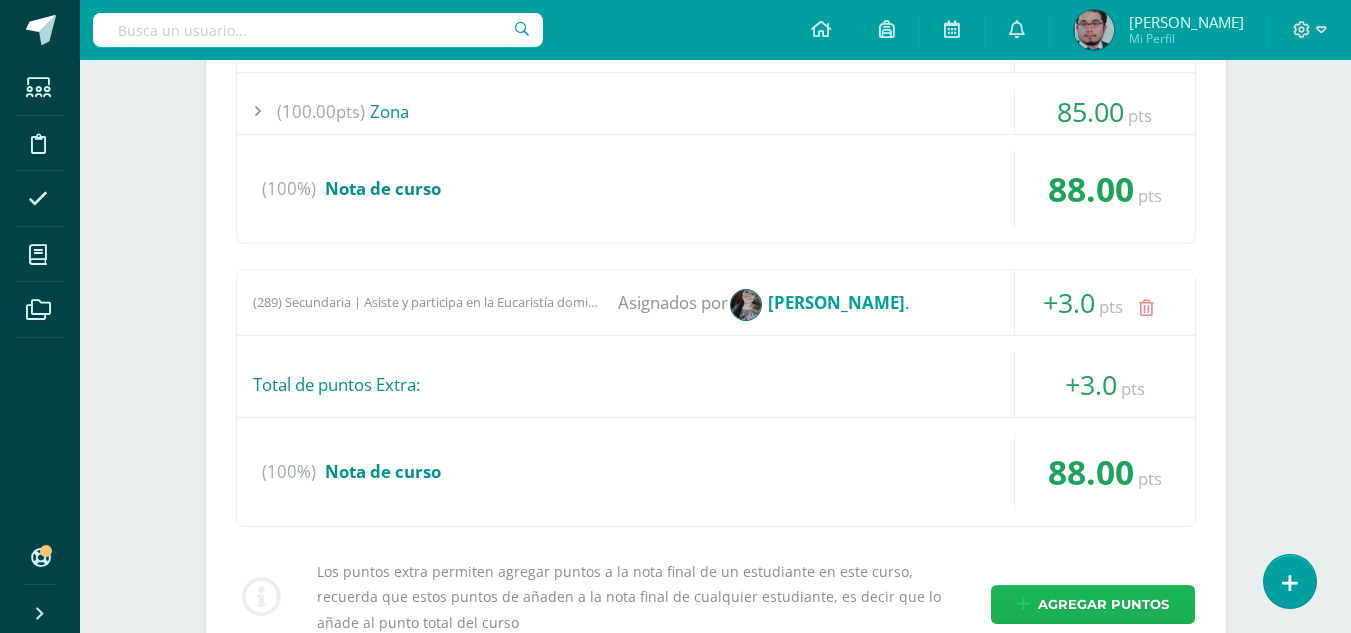 click on "Agregar puntos" at bounding box center [1103, 604] 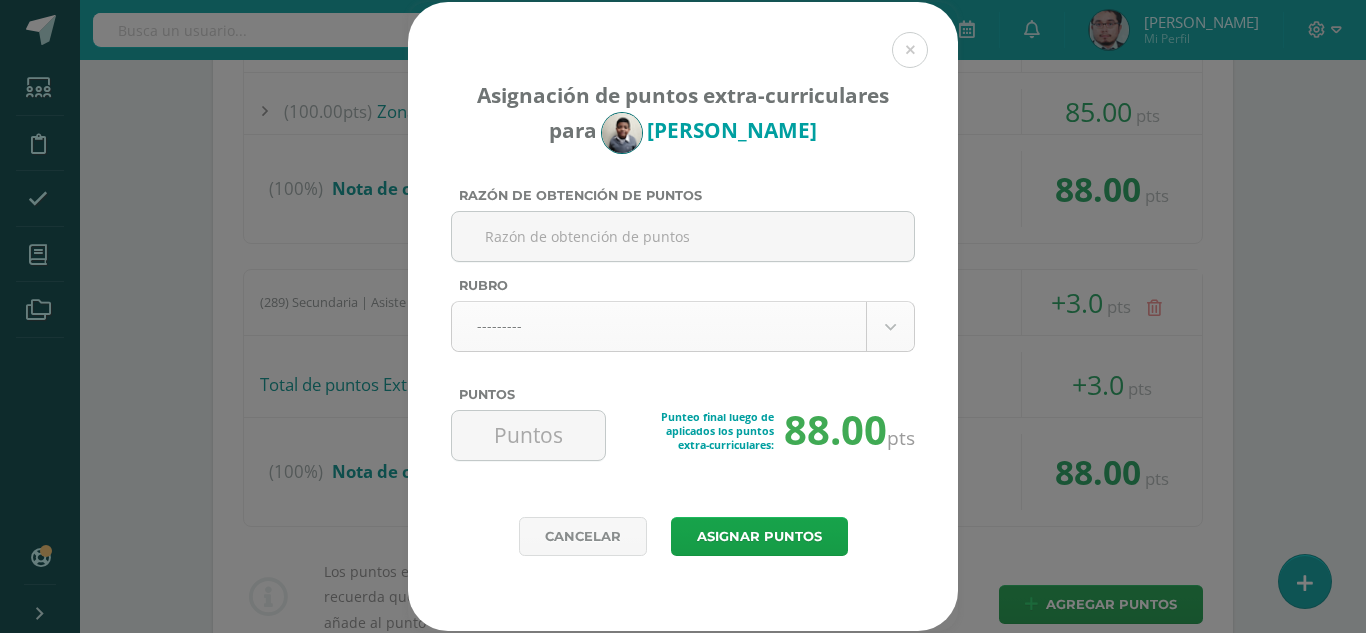 click on "Asignación de puntos extra-curriculares para
Oscar Hernández
Razón de obtención de puntos
Rubro
---------
---------
Evaluativo
Conducta
Actividades Extracurriculares
(1) Preprimaria | Colabora con el cuidado, orden y limpieza del aula. (+2.0pts)
(2) Preprimaria | Mantiene su locker limpio y ordenado. (+2.0pts)" at bounding box center [683, 320] 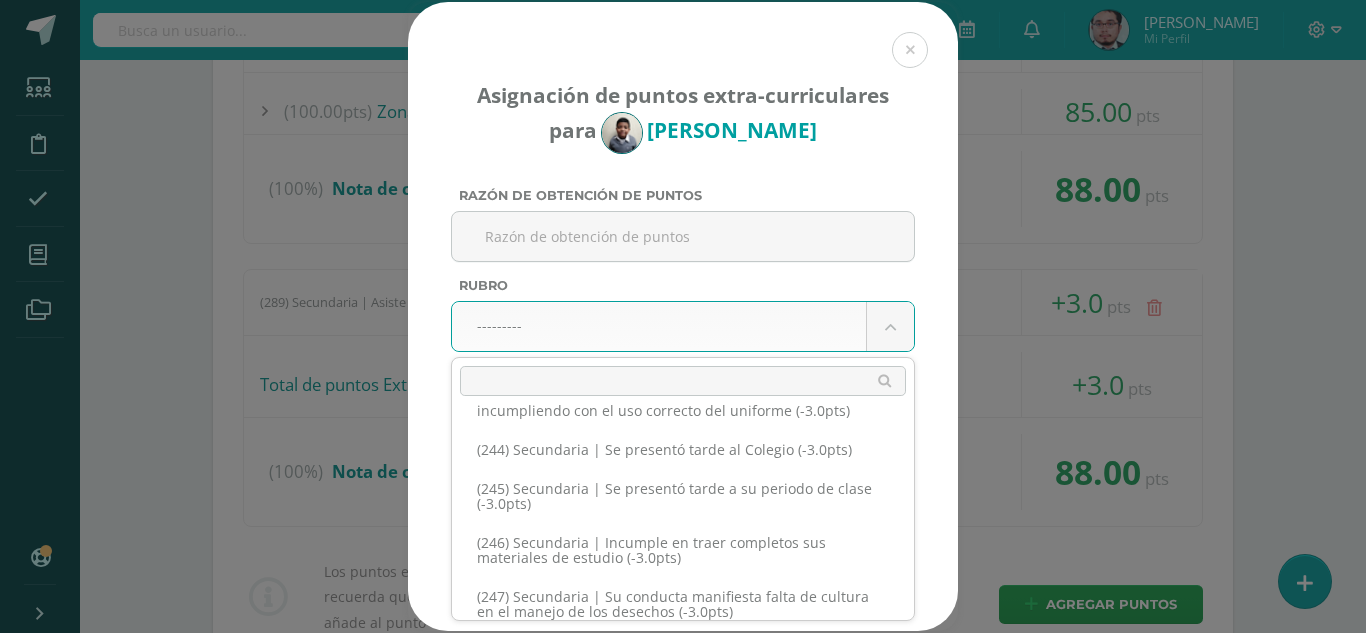 scroll, scrollTop: 15406, scrollLeft: 0, axis: vertical 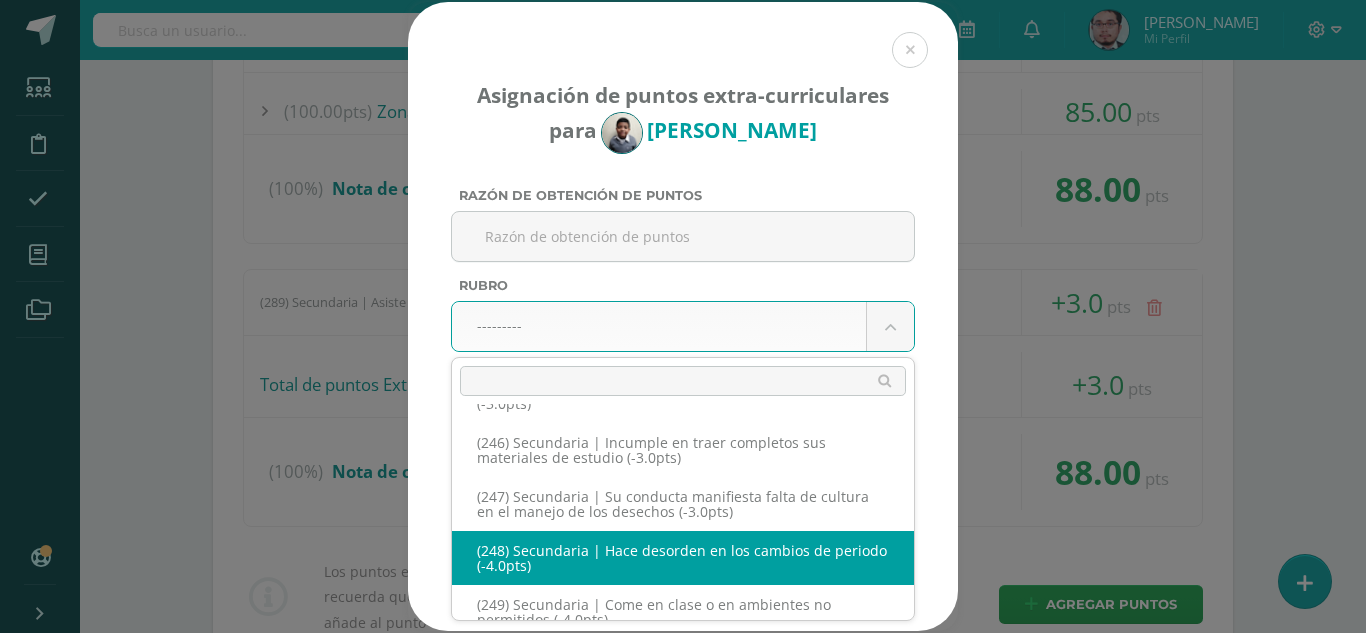 select on "280" 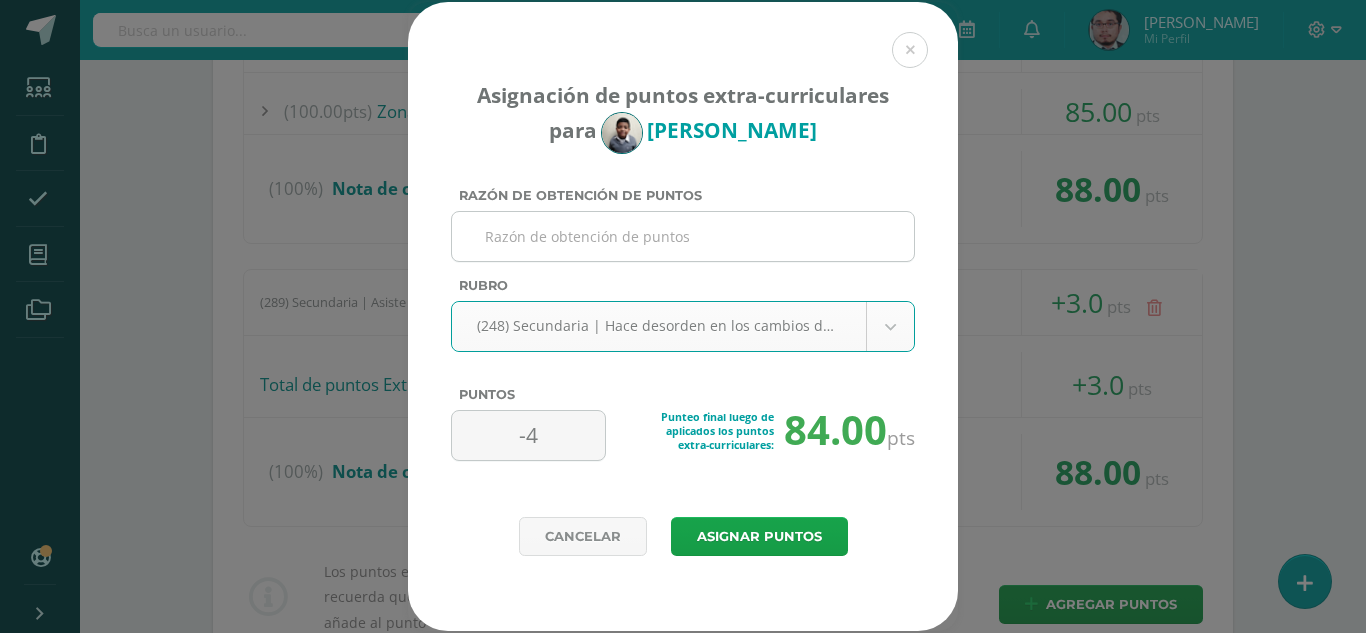 click on "Razón de obtención de puntos" at bounding box center [683, 236] 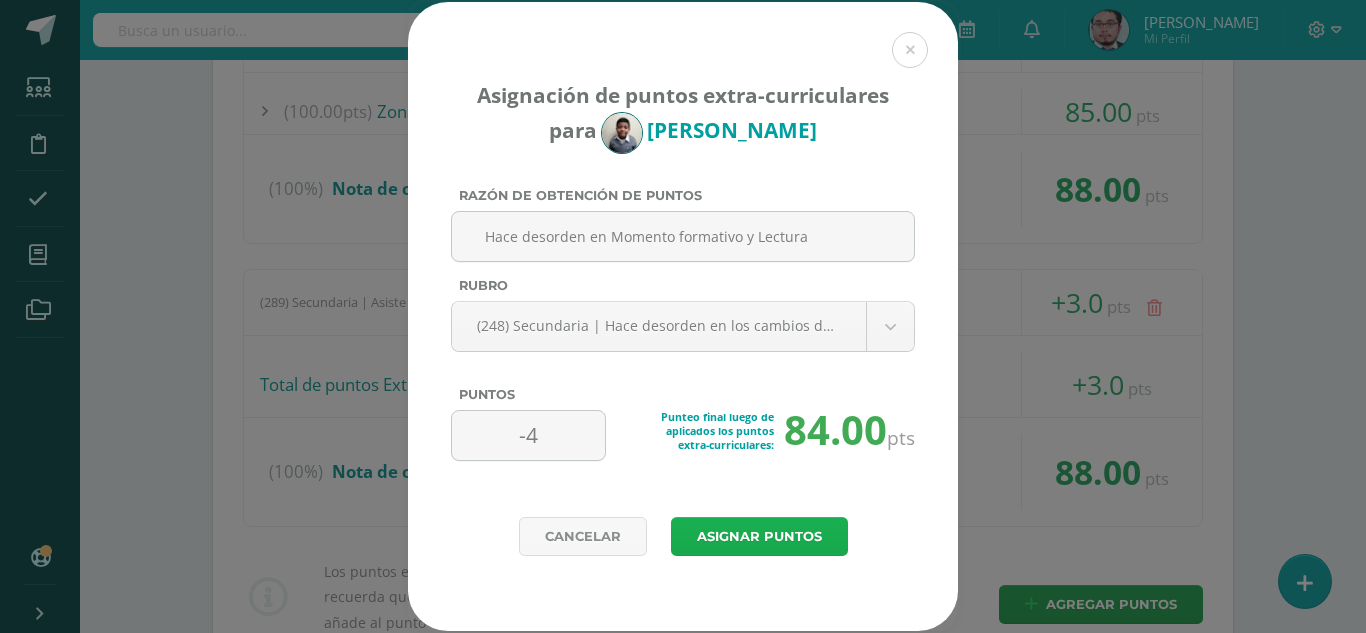 type on "Hace desorden en Momento formativo y Lectura" 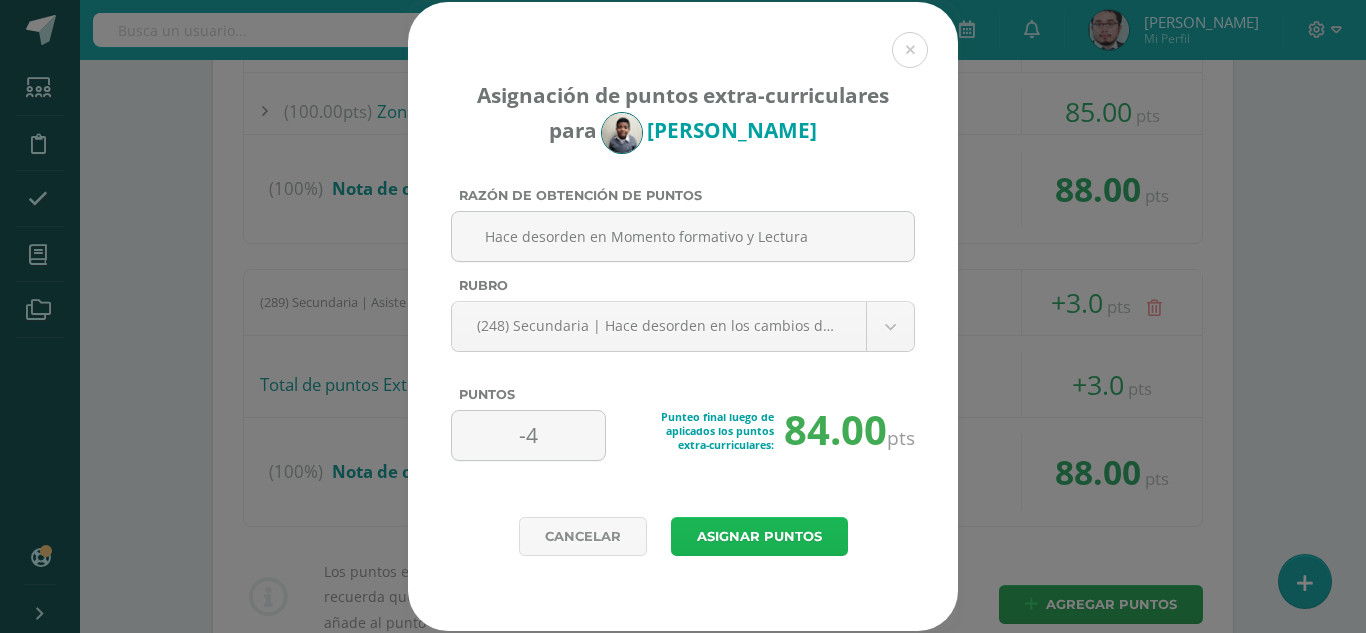 click on "Asignar puntos" at bounding box center [759, 536] 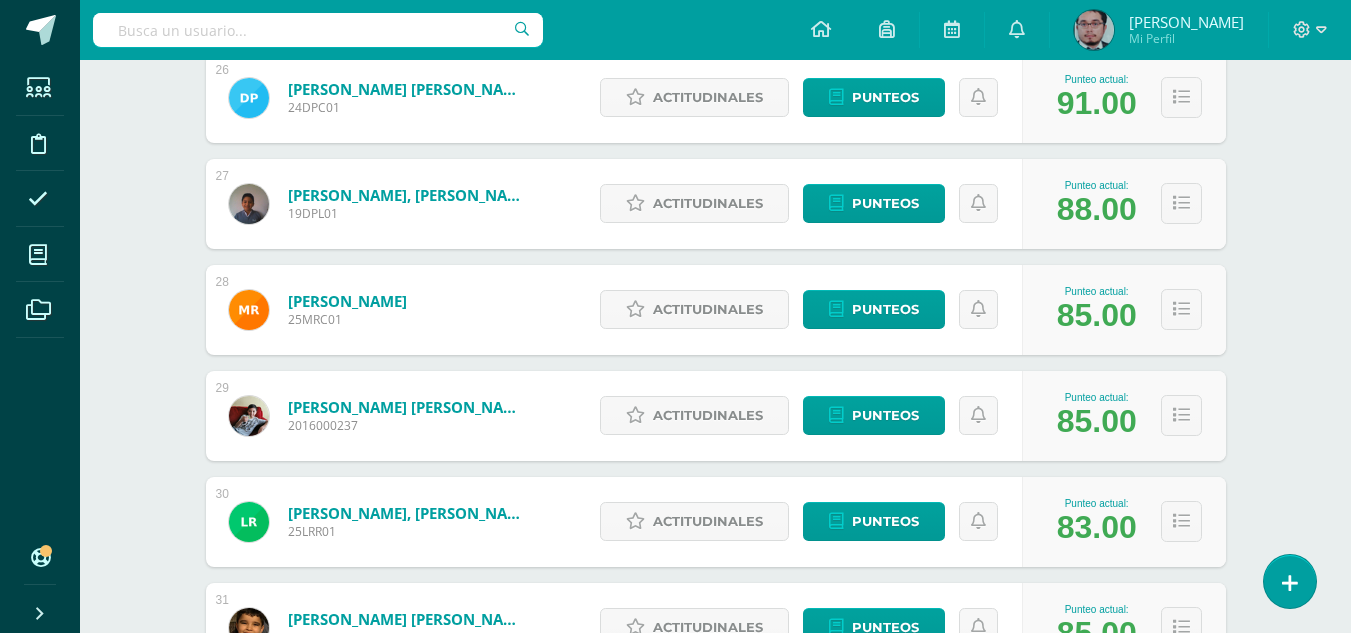 scroll, scrollTop: 3132, scrollLeft: 0, axis: vertical 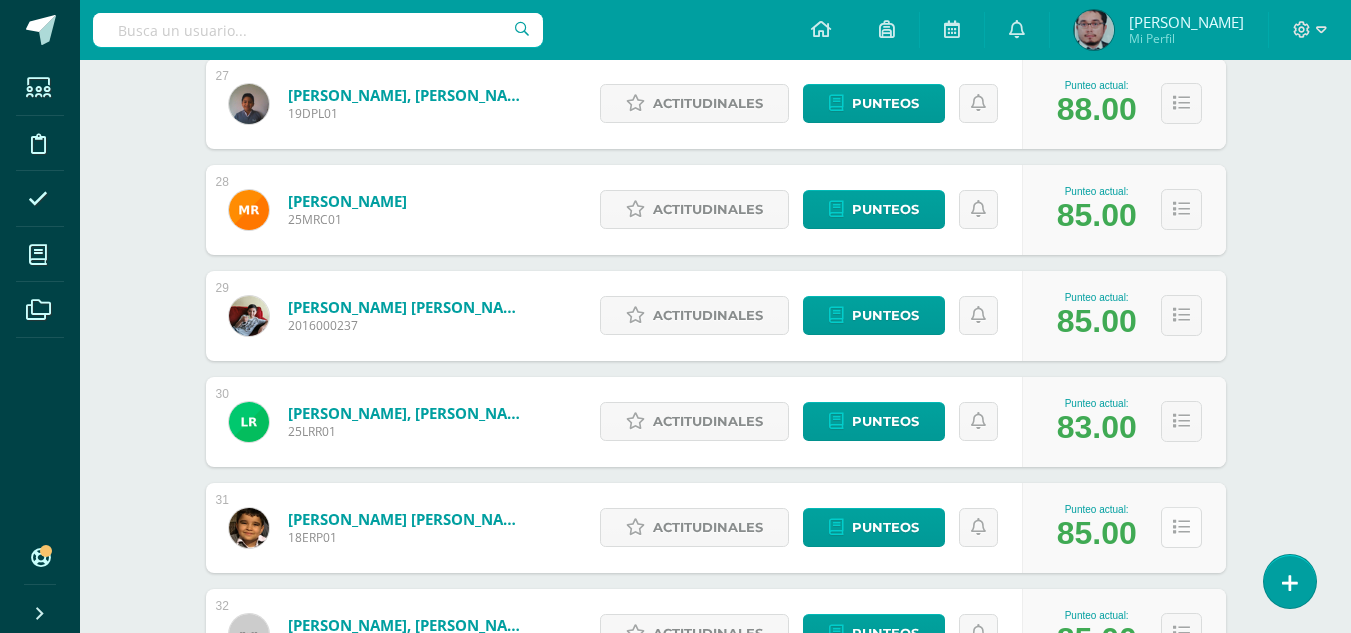 click at bounding box center [1181, 527] 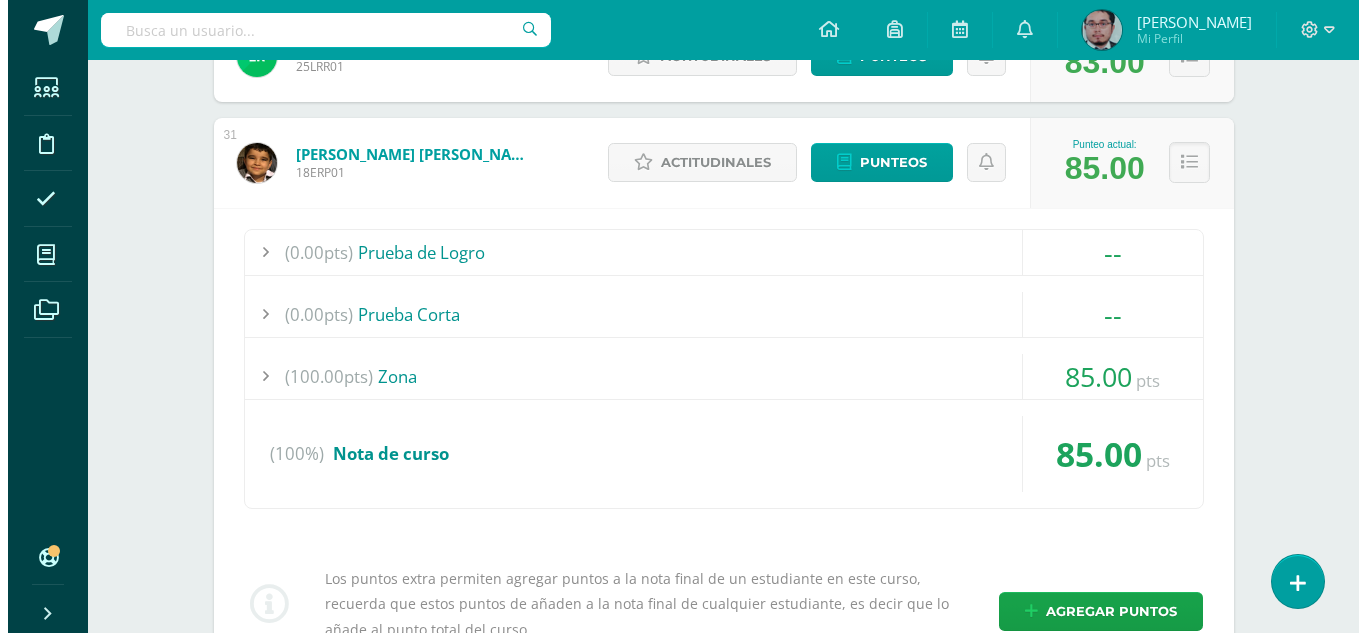 scroll, scrollTop: 3532, scrollLeft: 0, axis: vertical 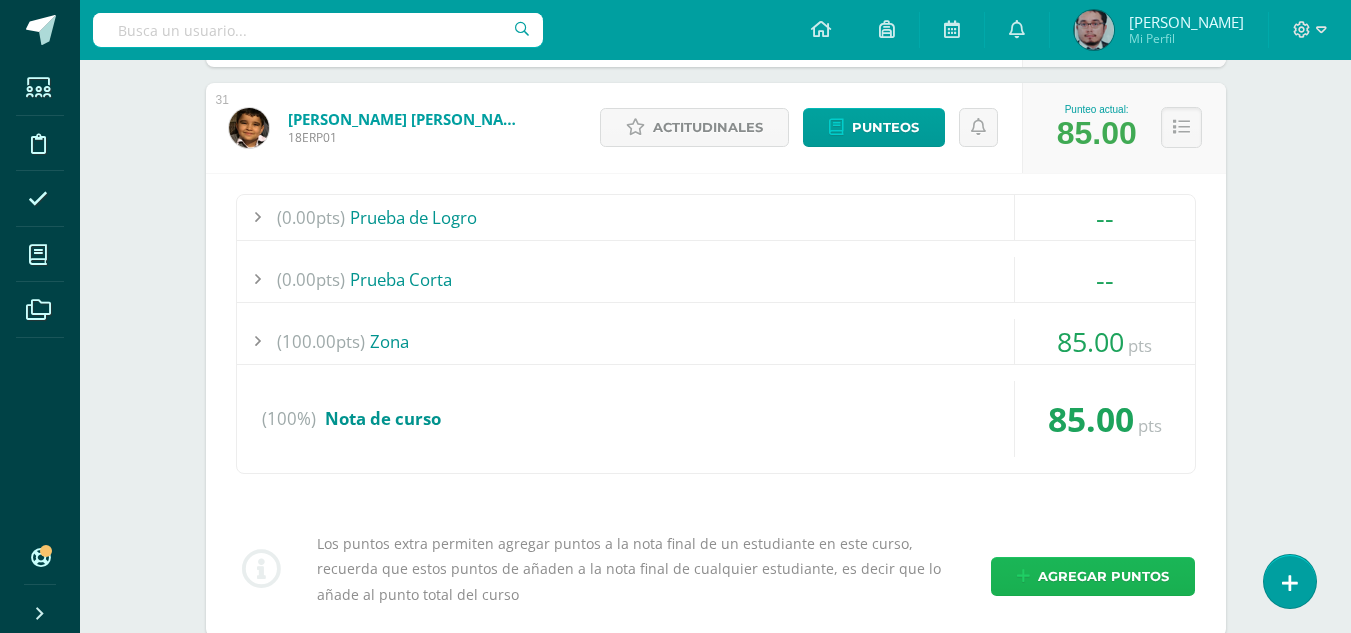 click on "Agregar puntos" at bounding box center [1103, 576] 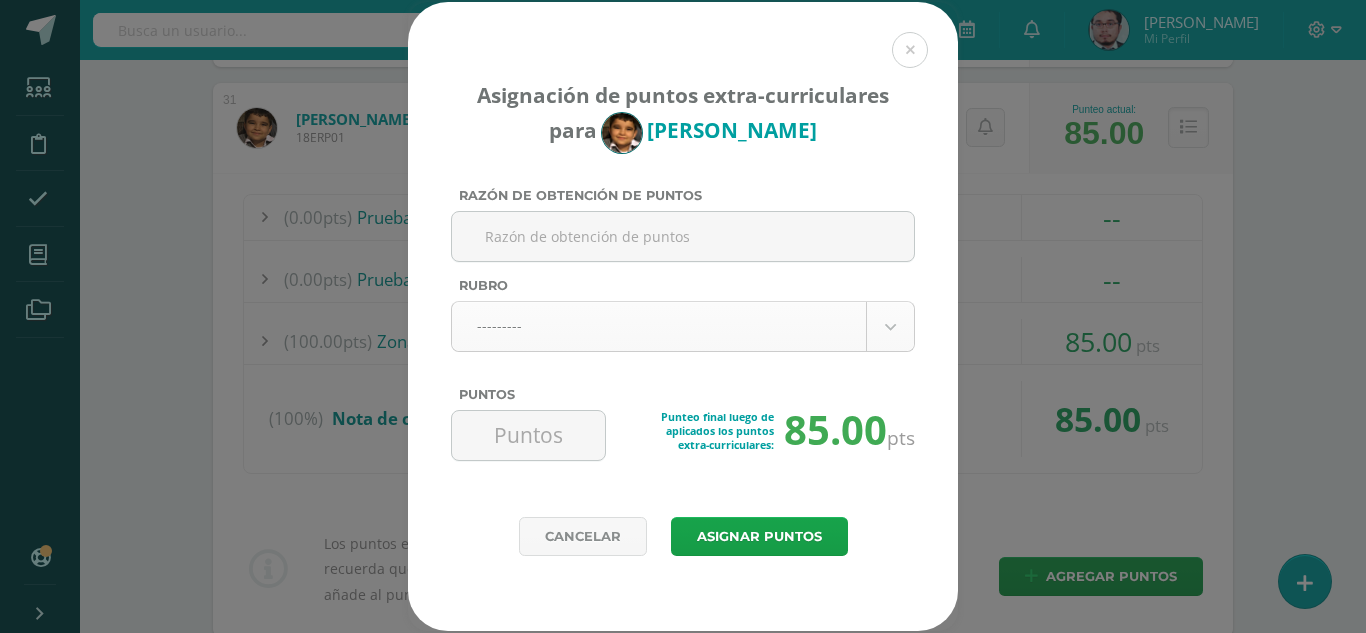 click on "Asignación de puntos extra-curriculares para
Eythan Rosales
Razón de obtención de puntos
Rubro
---------
---------
Evaluativo
Conducta
Actividades Extracurriculares
(1) Preprimaria | Colabora con el cuidado, orden y limpieza del aula. (+2.0pts)
(2) Preprimaria | Mantiene su locker limpio y ordenado. (+2.0pts)
1" at bounding box center [683, -1169] 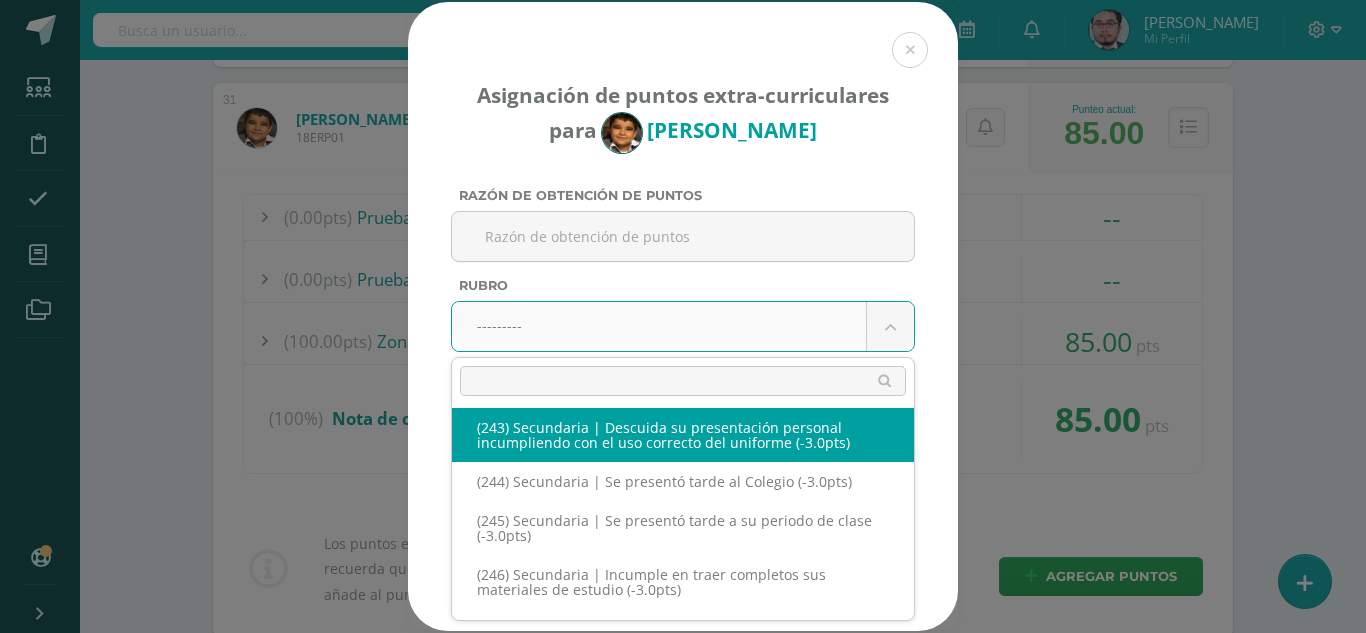 scroll, scrollTop: 15263, scrollLeft: 0, axis: vertical 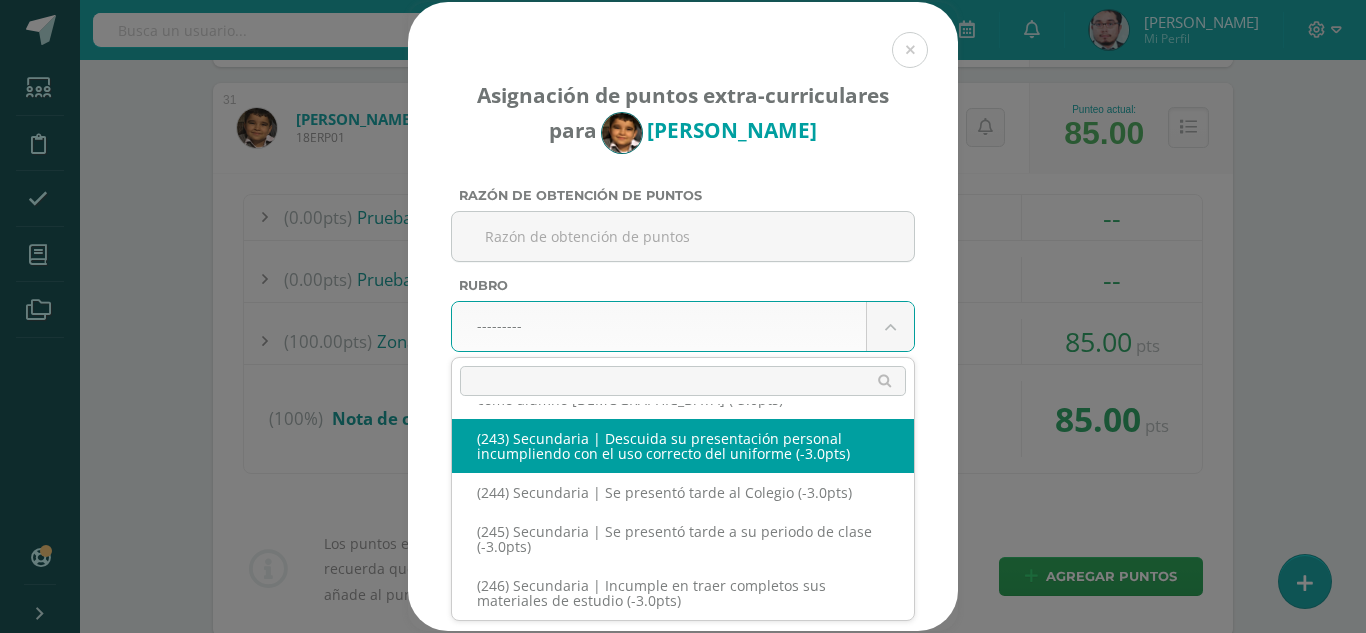 select on "275" 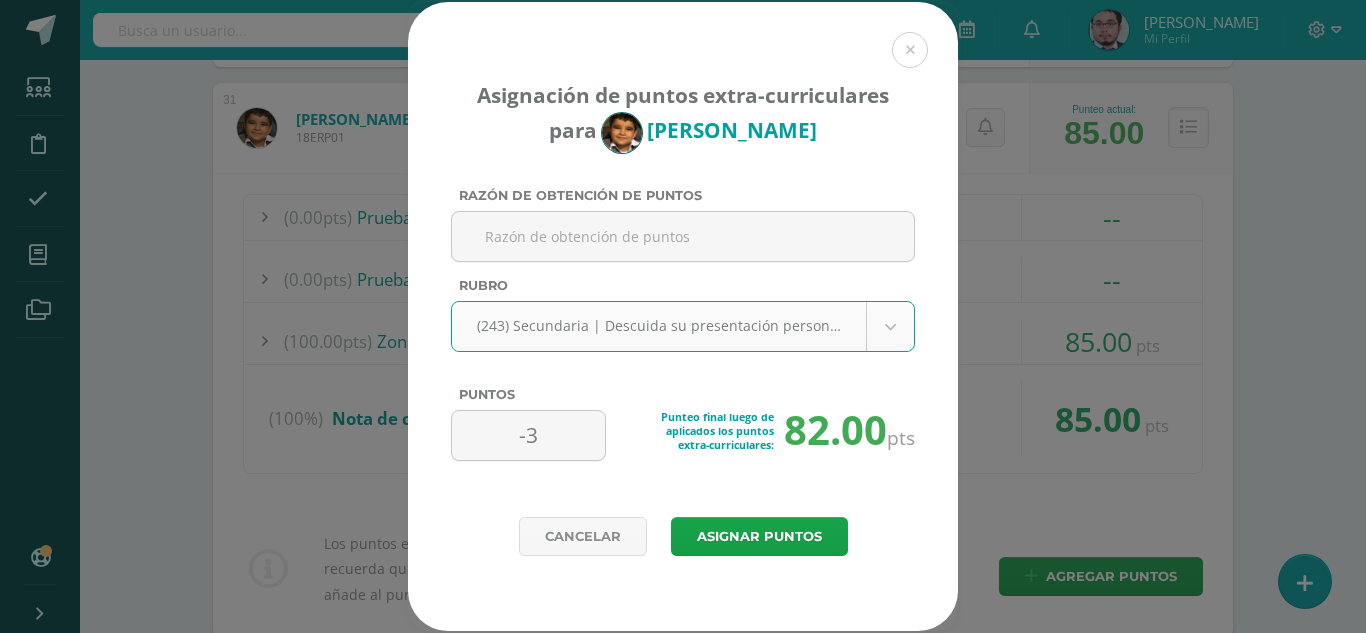 click on "Asignación de puntos extra-curriculares para
Eythan Rosales
Razón de obtención de puntos
Rubro
(243) Secundaria | Descuida su presentación personal incumpliendo con el uso correcto del uniforme (-3.0pts)
---------
Evaluativo
Conducta
Actividades Extracurriculares
(1) Preprimaria | Colabora con el cuidado, orden y limpieza del aula. (+2.0pts)
1" at bounding box center [683, -1169] 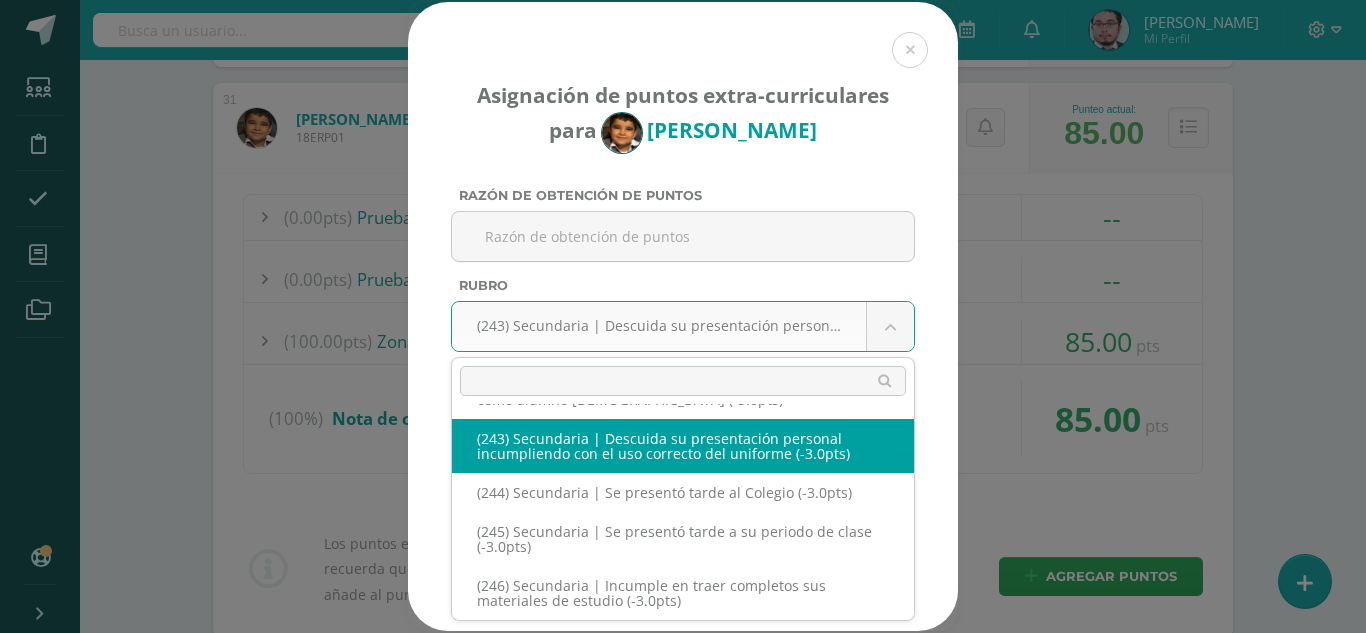 scroll, scrollTop: 15101, scrollLeft: 0, axis: vertical 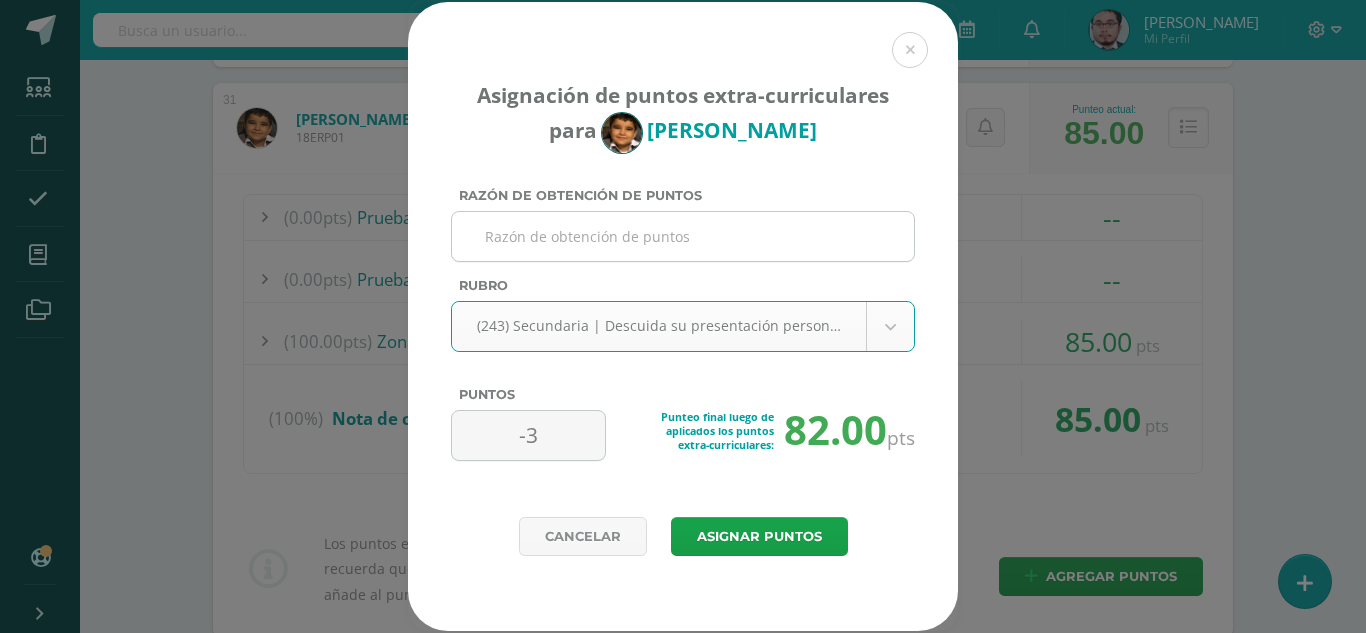click on "Razón de obtención de puntos" at bounding box center (683, 236) 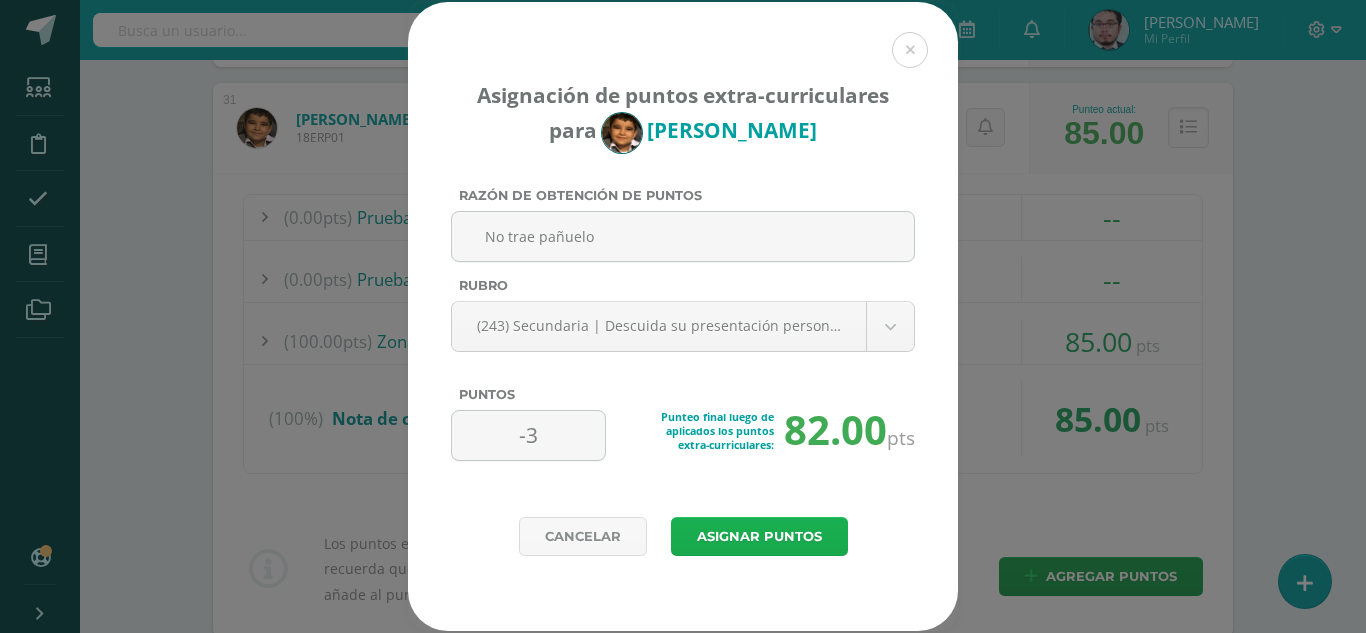type on "No trae pañuelo" 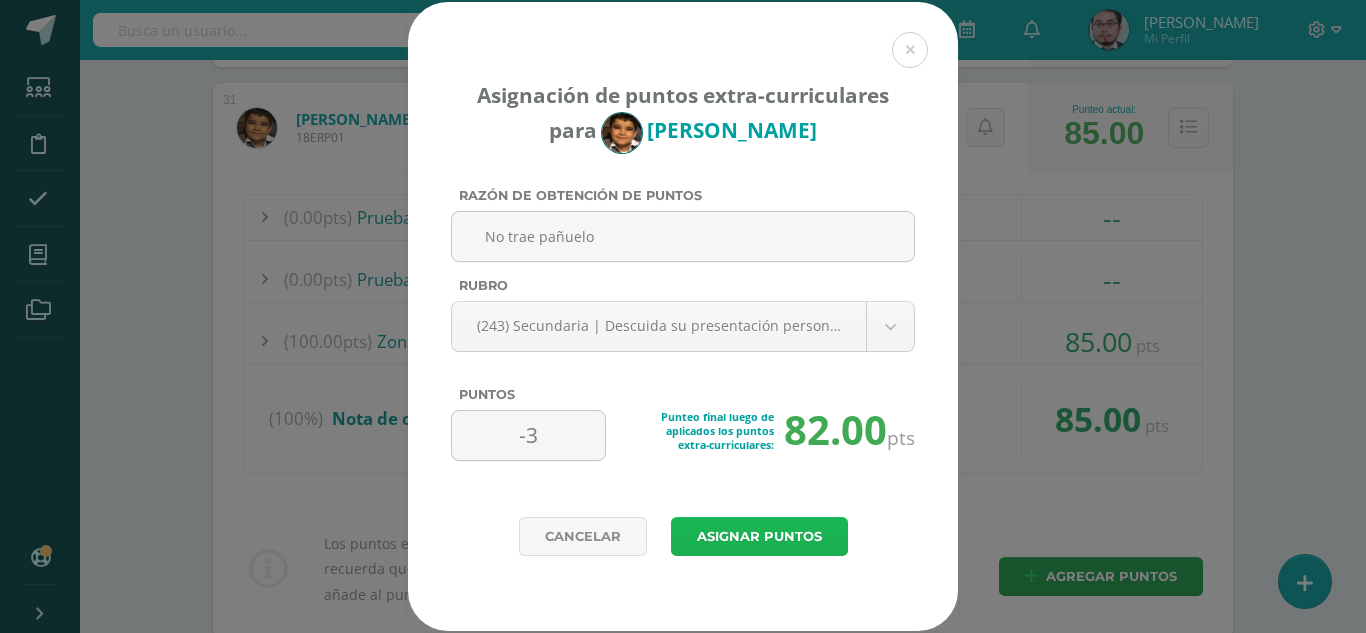 click on "Asignar puntos" at bounding box center (759, 536) 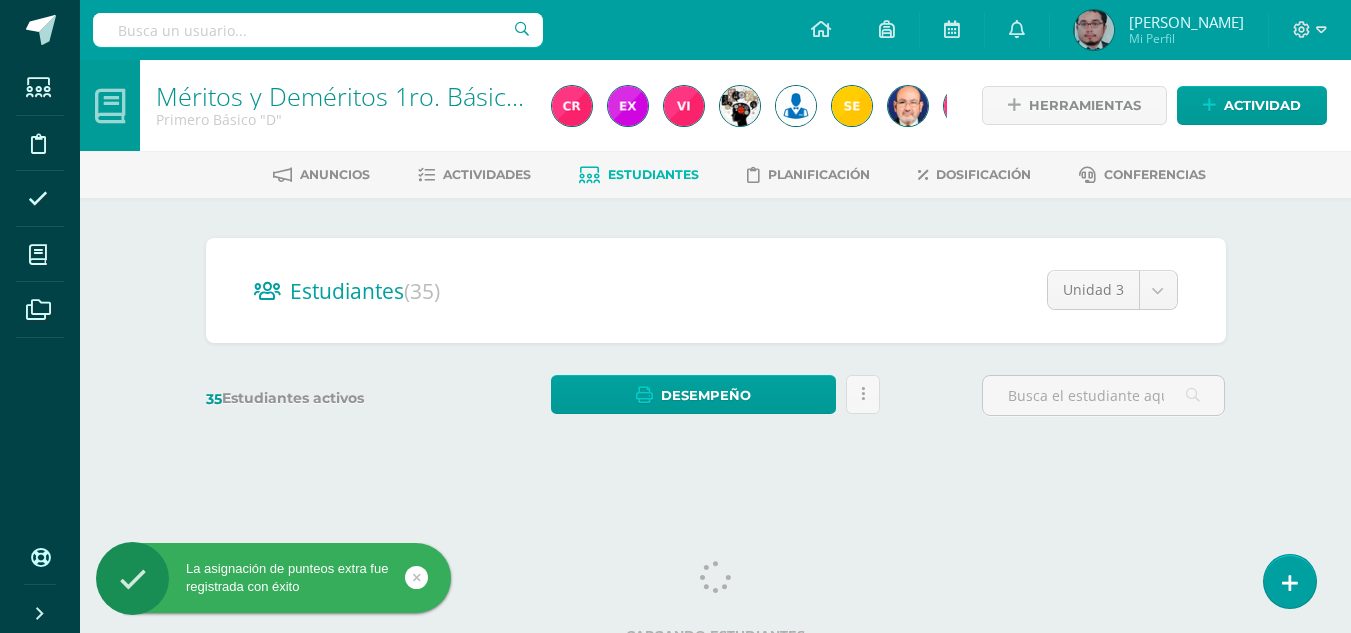 scroll, scrollTop: 0, scrollLeft: 0, axis: both 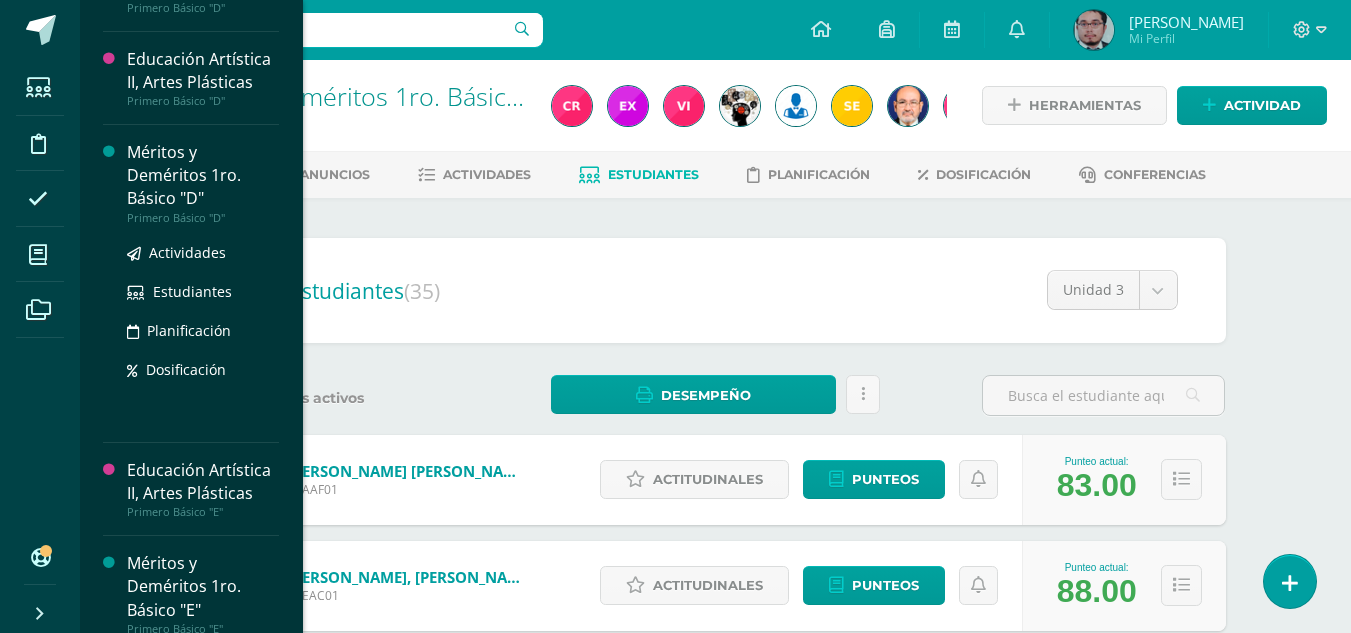 click on "Méritos y Deméritos 1ro. Básico "D"" at bounding box center [203, 175] 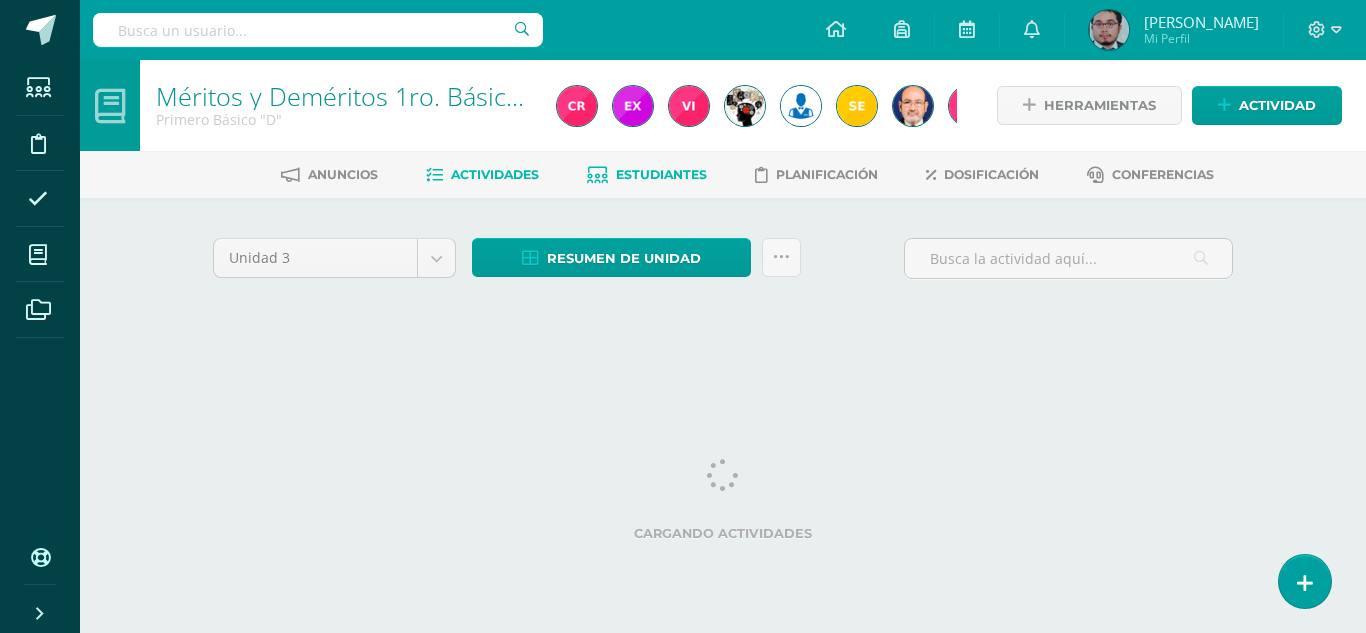 scroll, scrollTop: 0, scrollLeft: 0, axis: both 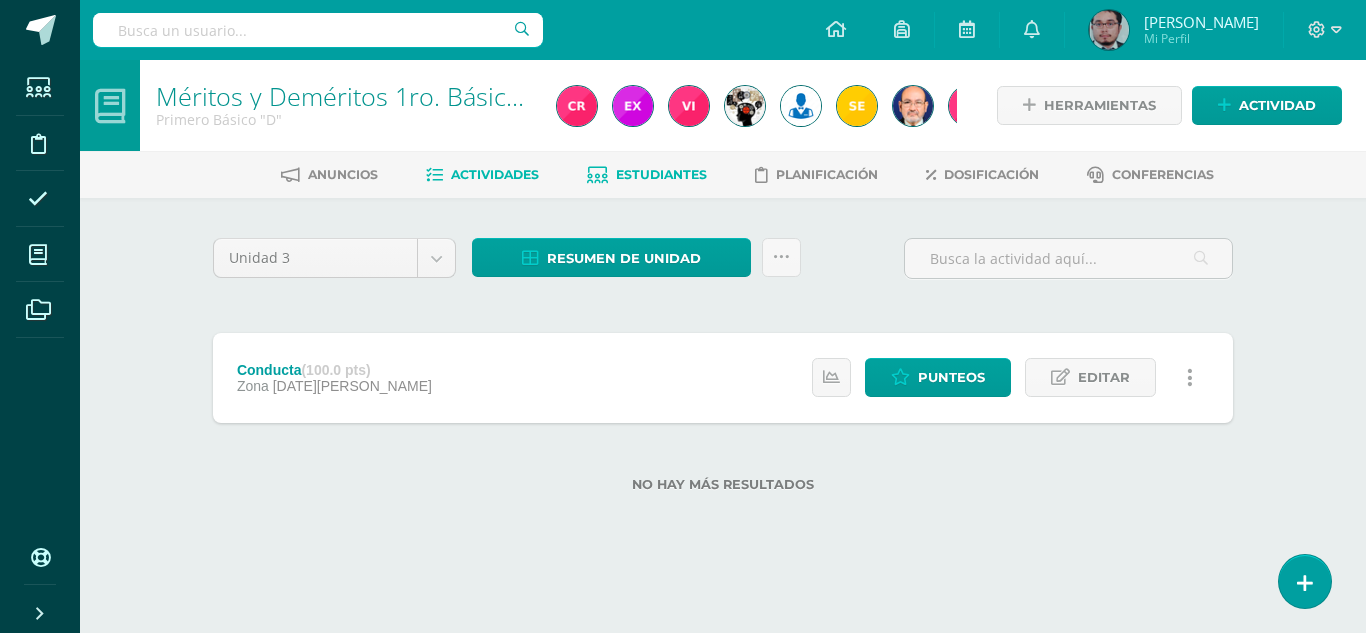 click on "Estudiantes" at bounding box center (661, 174) 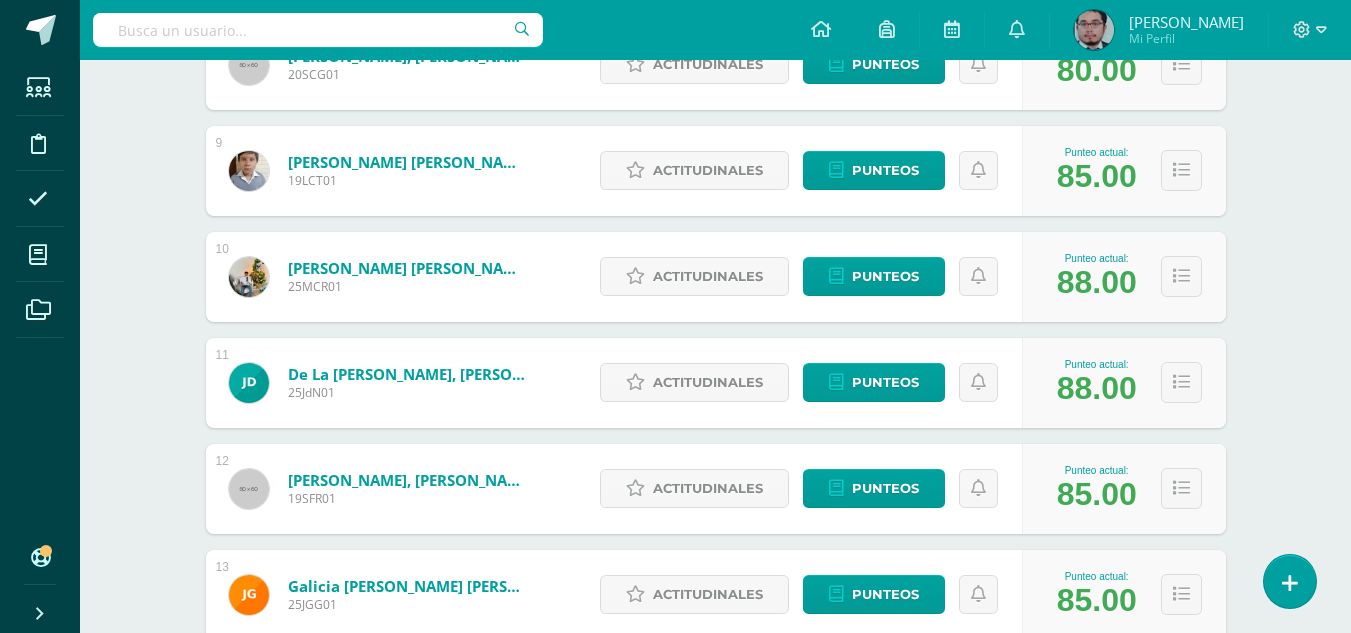 scroll, scrollTop: 1272, scrollLeft: 0, axis: vertical 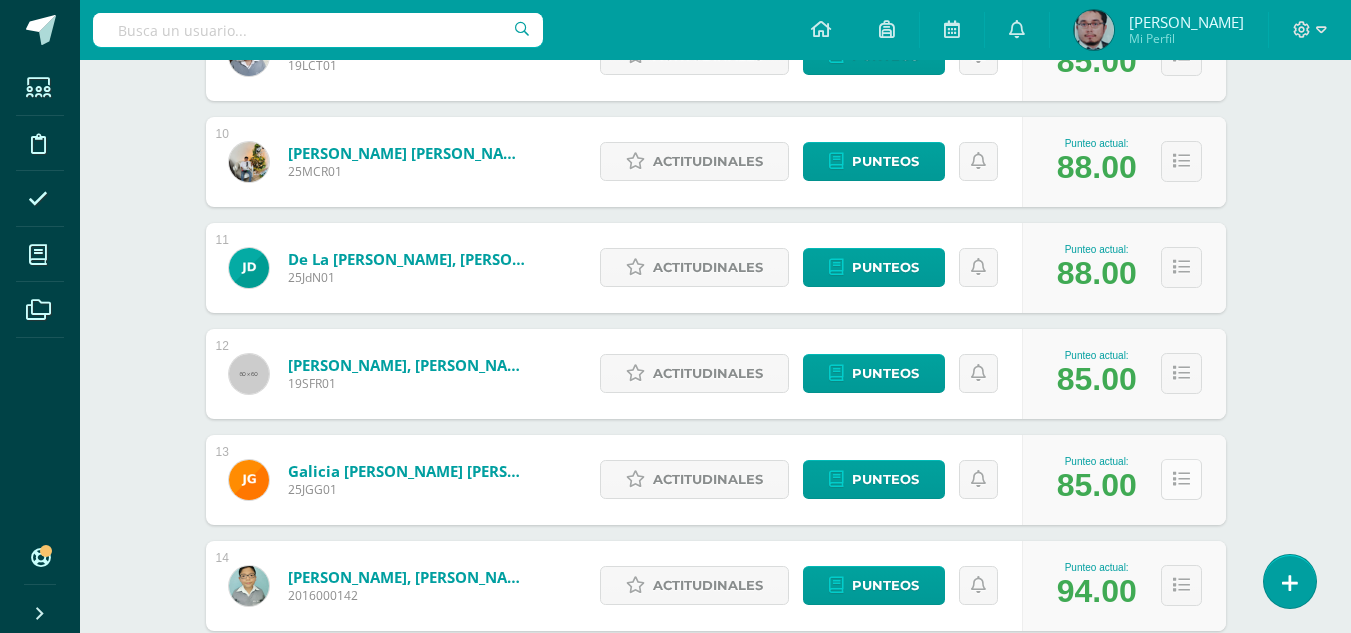 click at bounding box center (1181, 479) 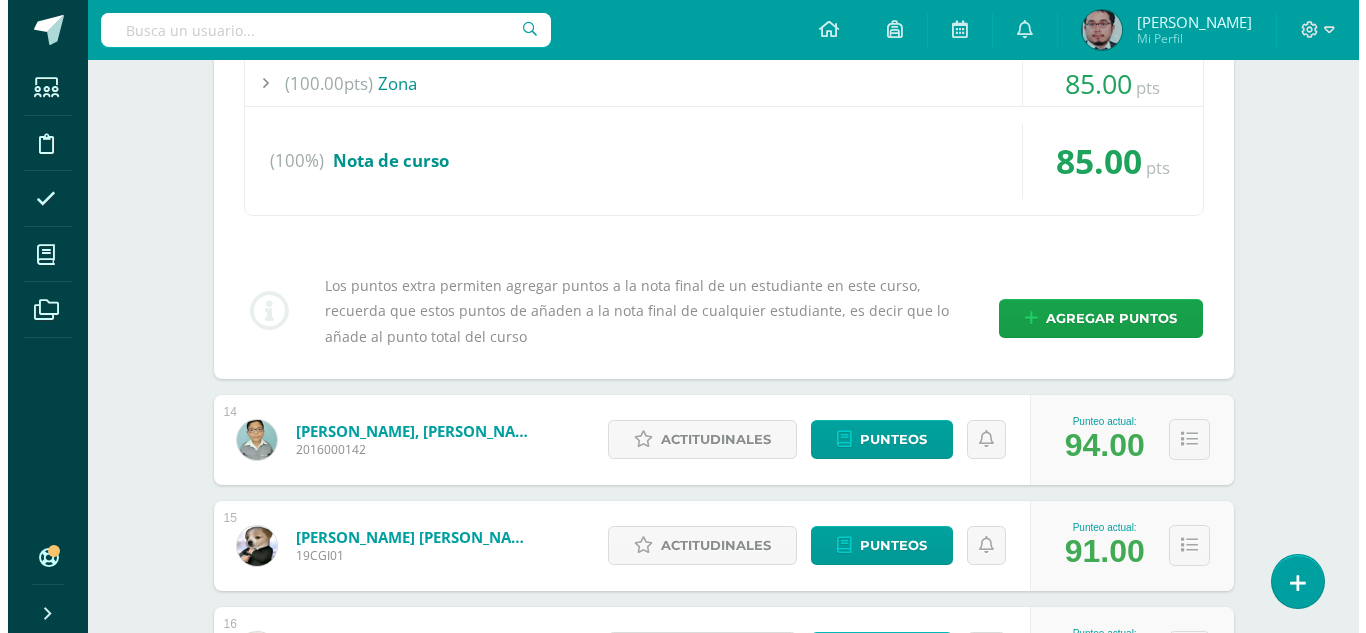 scroll, scrollTop: 1772, scrollLeft: 0, axis: vertical 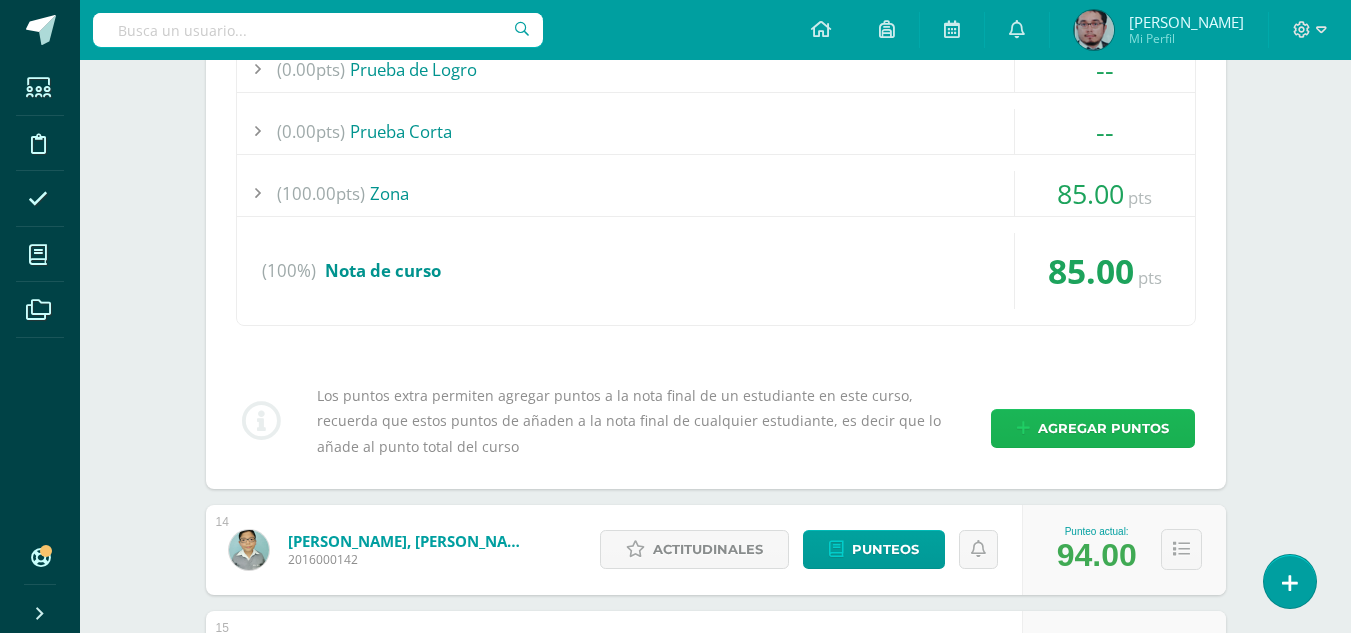 click on "Agregar puntos" at bounding box center [1103, 428] 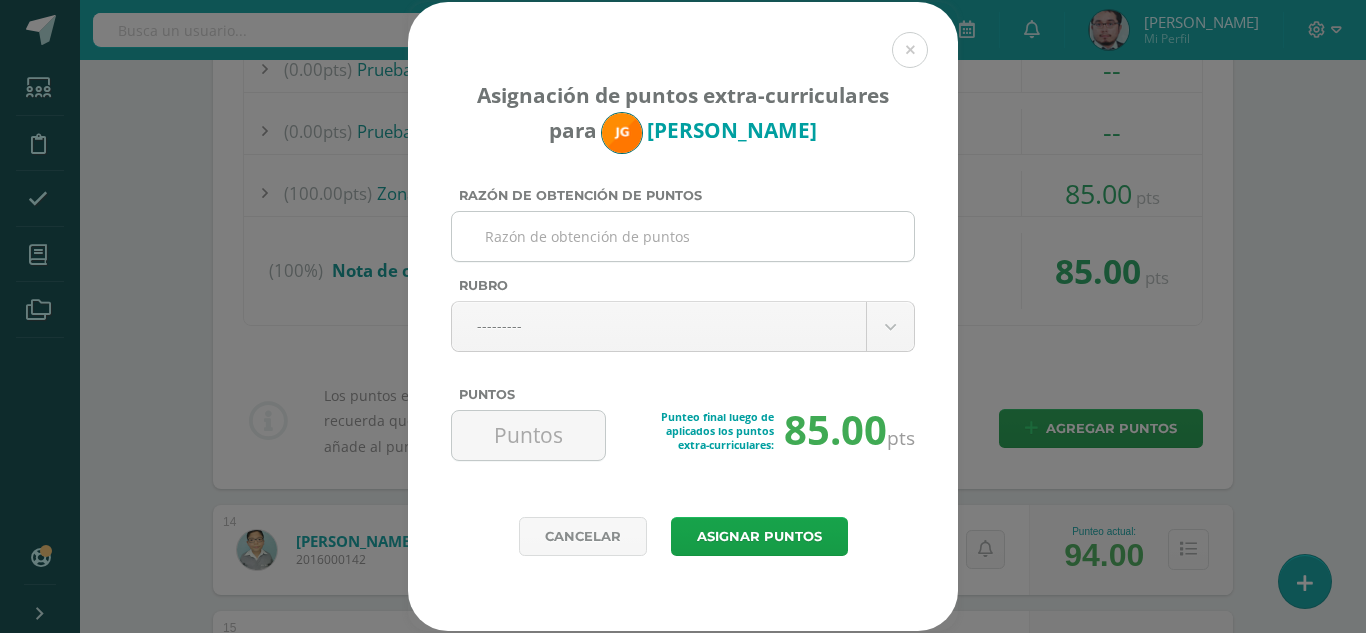 click on "Razón de obtención de puntos" at bounding box center [683, 236] 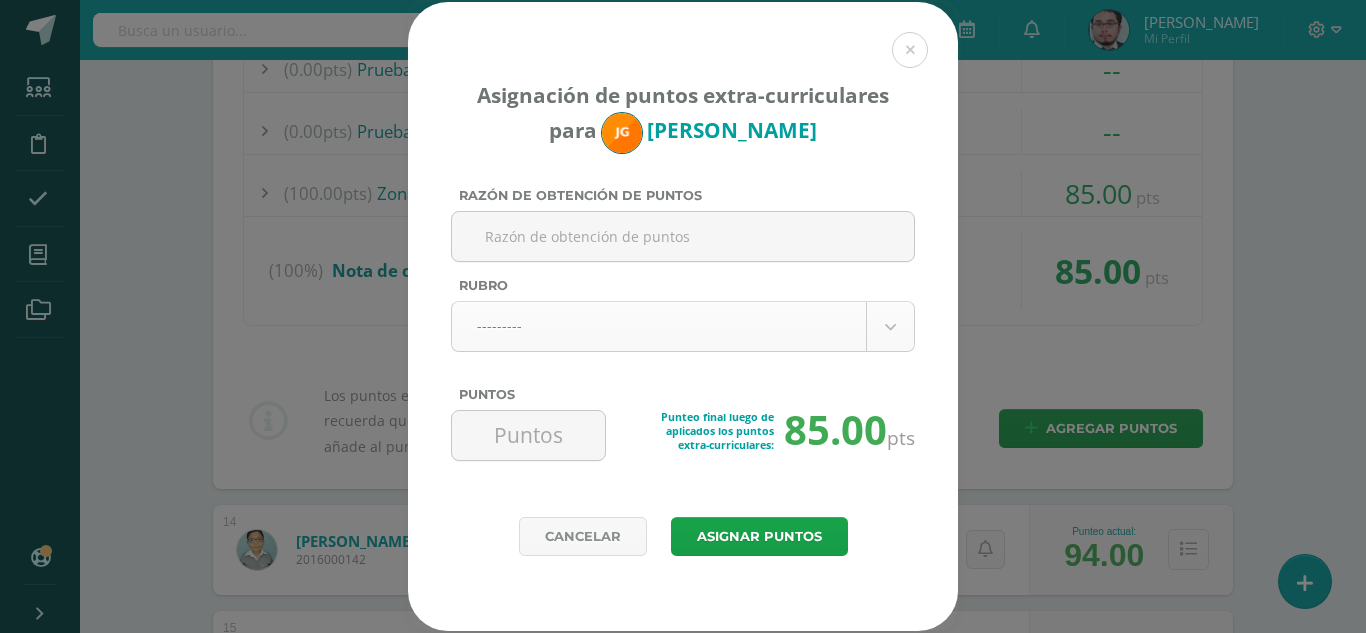 click on "Asignación de puntos extra-curriculares para
José Galicia
Razón de obtención de puntos
Rubro
---------
---------
Evaluativo
Conducta
Actividades Extracurriculares
(1) Preprimaria | Colabora con el cuidado, orden y limpieza del aula. (+2.0pts)
(2) Preprimaria | Mantiene su locker limpio y ordenado. (+2.0pts)" at bounding box center [683, 591] 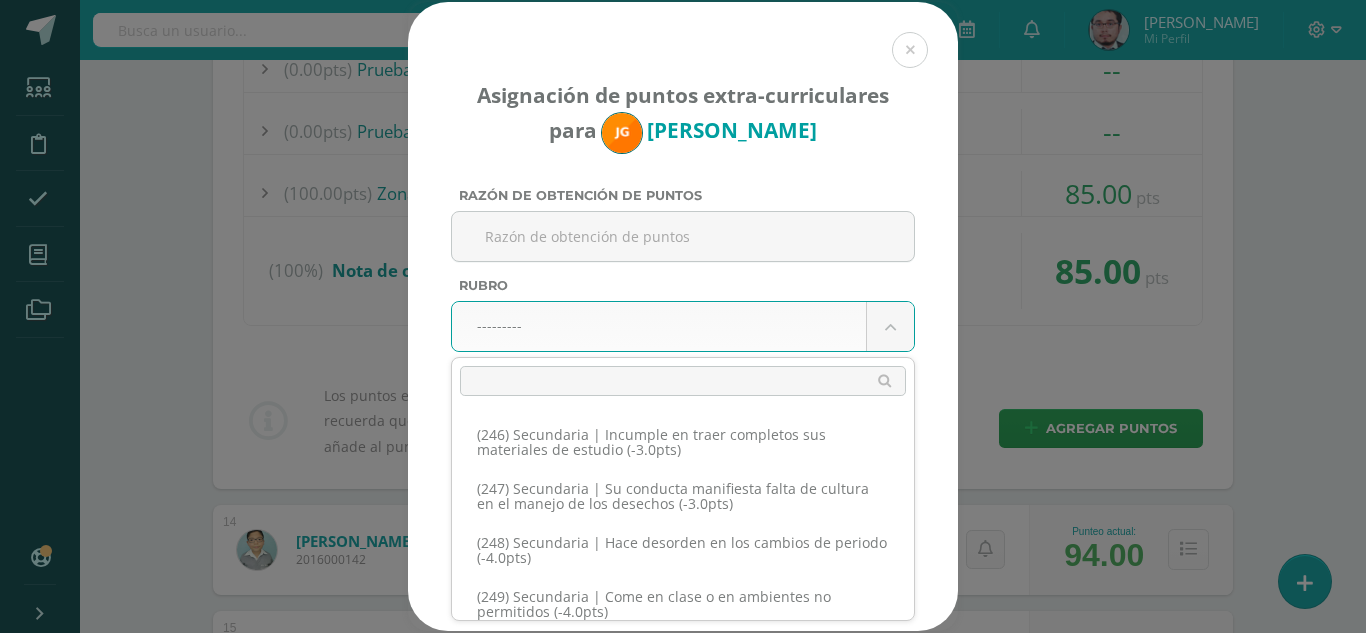 scroll, scrollTop: 15410, scrollLeft: 0, axis: vertical 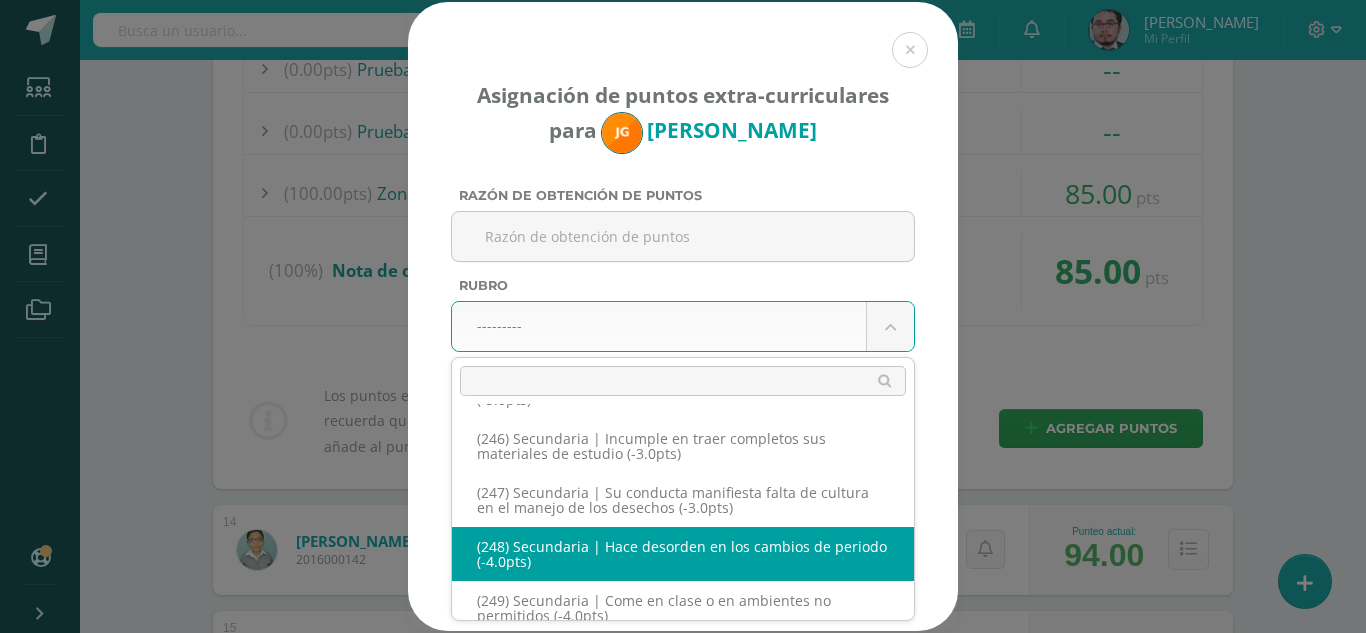 select on "280" 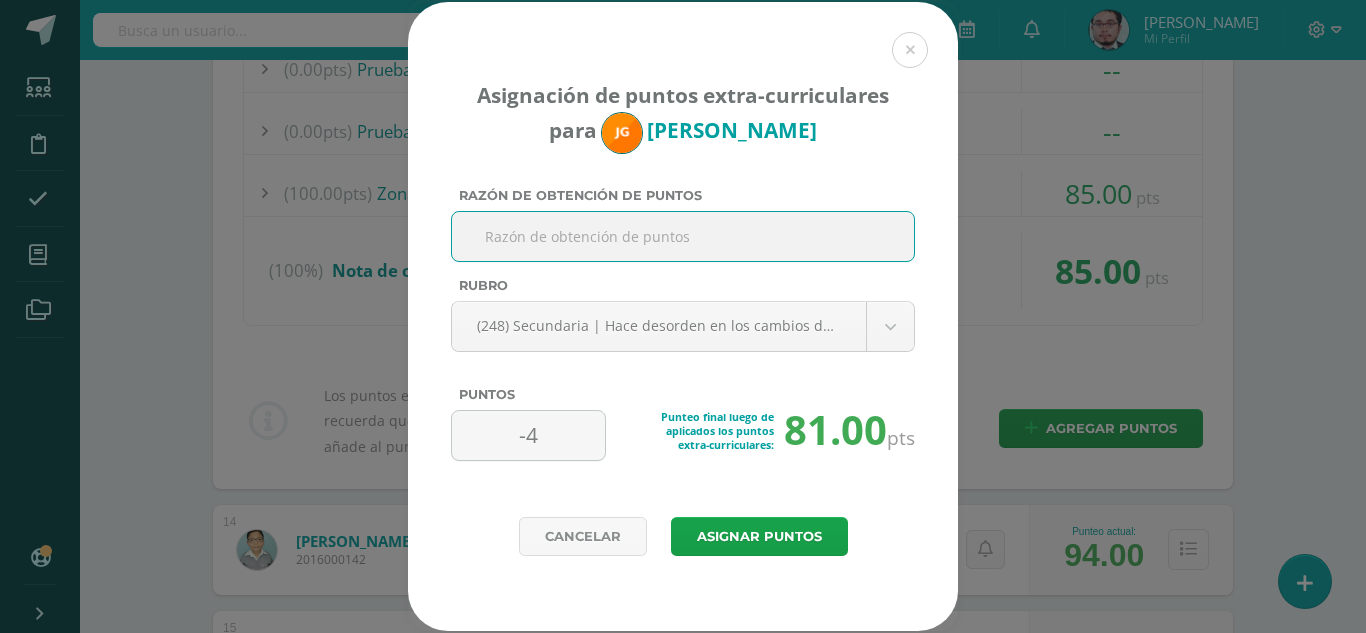 click on "Razón de obtención de puntos" at bounding box center [683, 236] 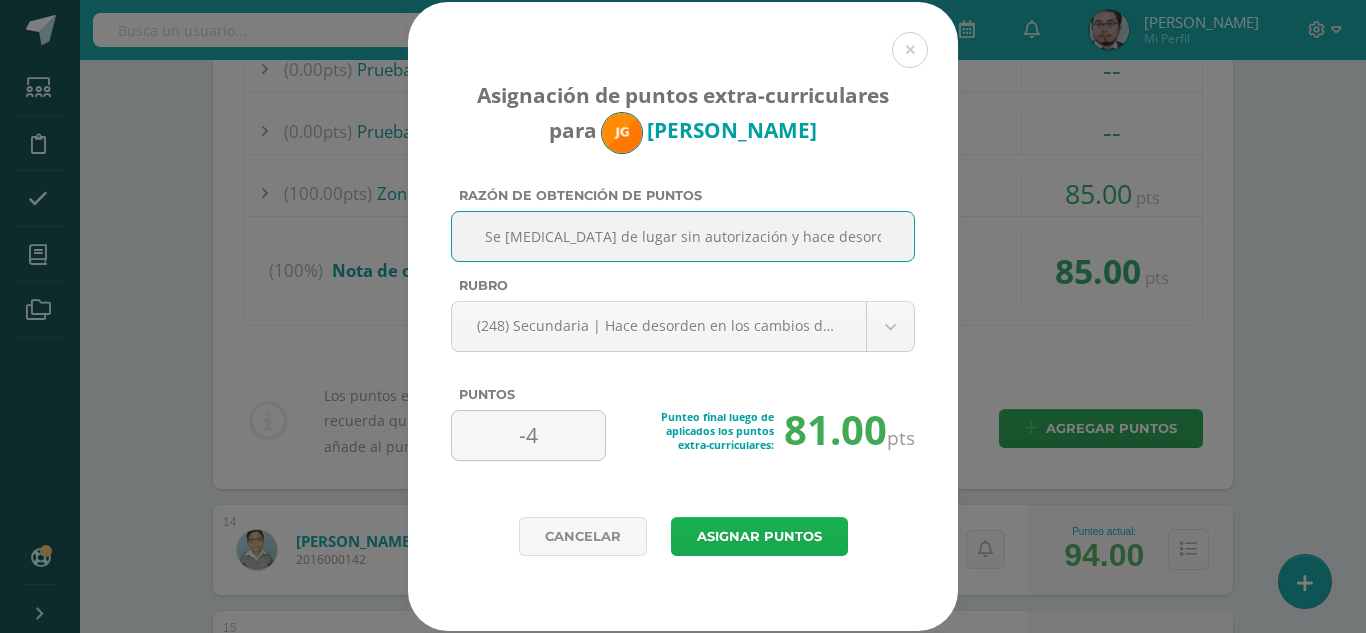 type on "Se cambia de lugar sin autorización y hace desorden" 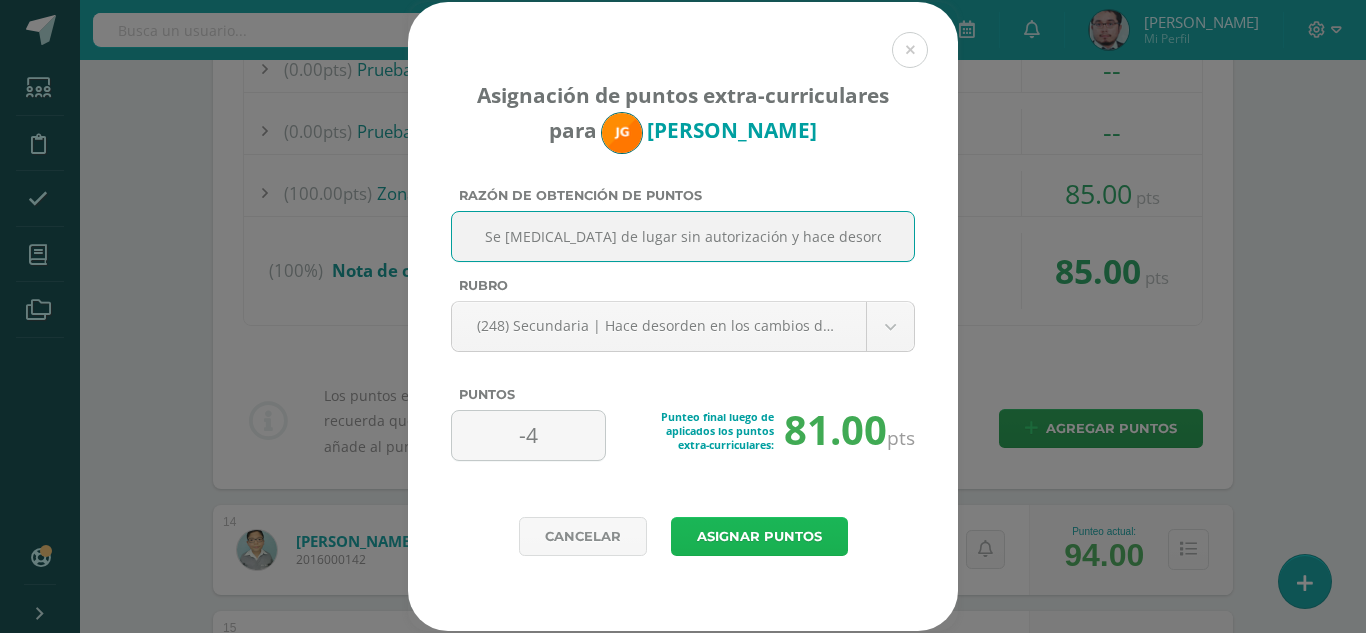 click on "Asignar puntos" at bounding box center [759, 536] 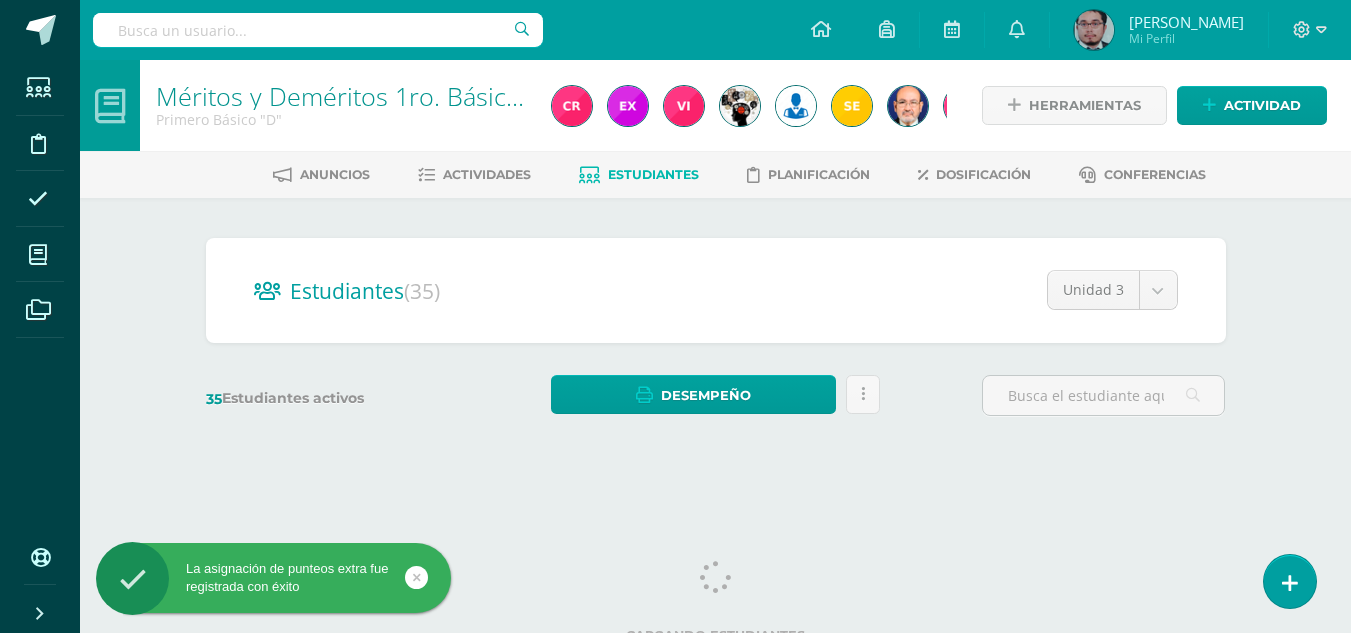 scroll, scrollTop: 0, scrollLeft: 0, axis: both 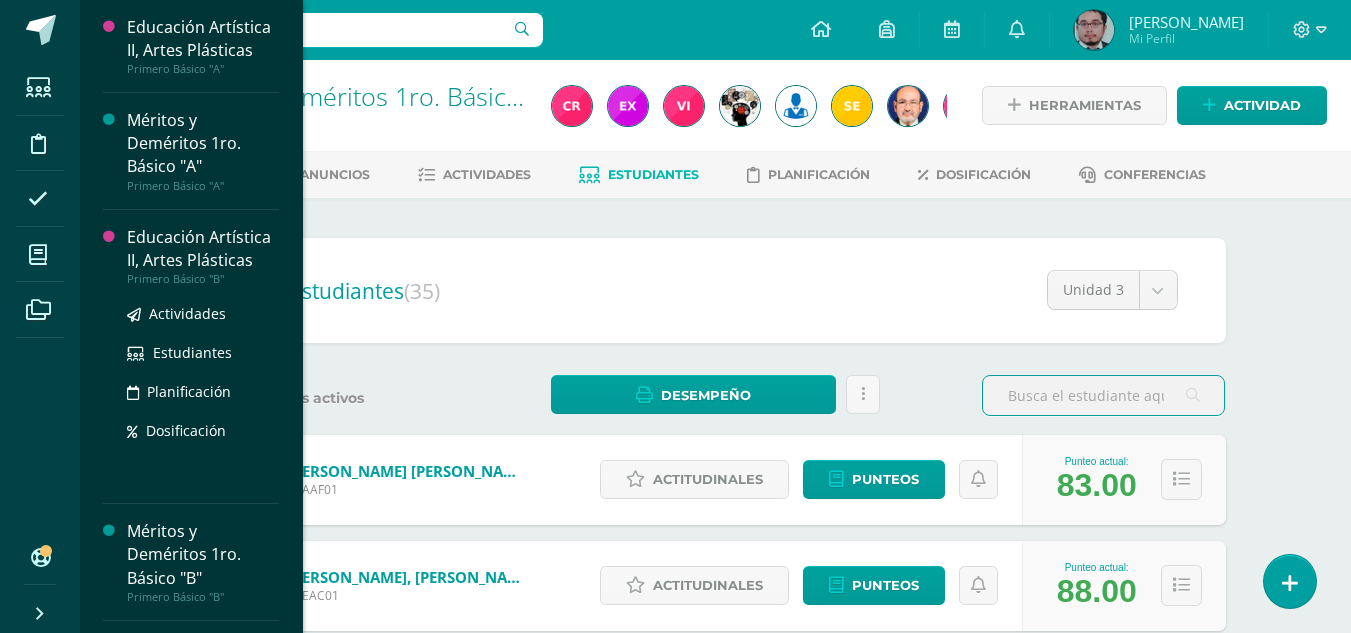 click on "Educación Artística II, Artes Plásticas" at bounding box center (203, 249) 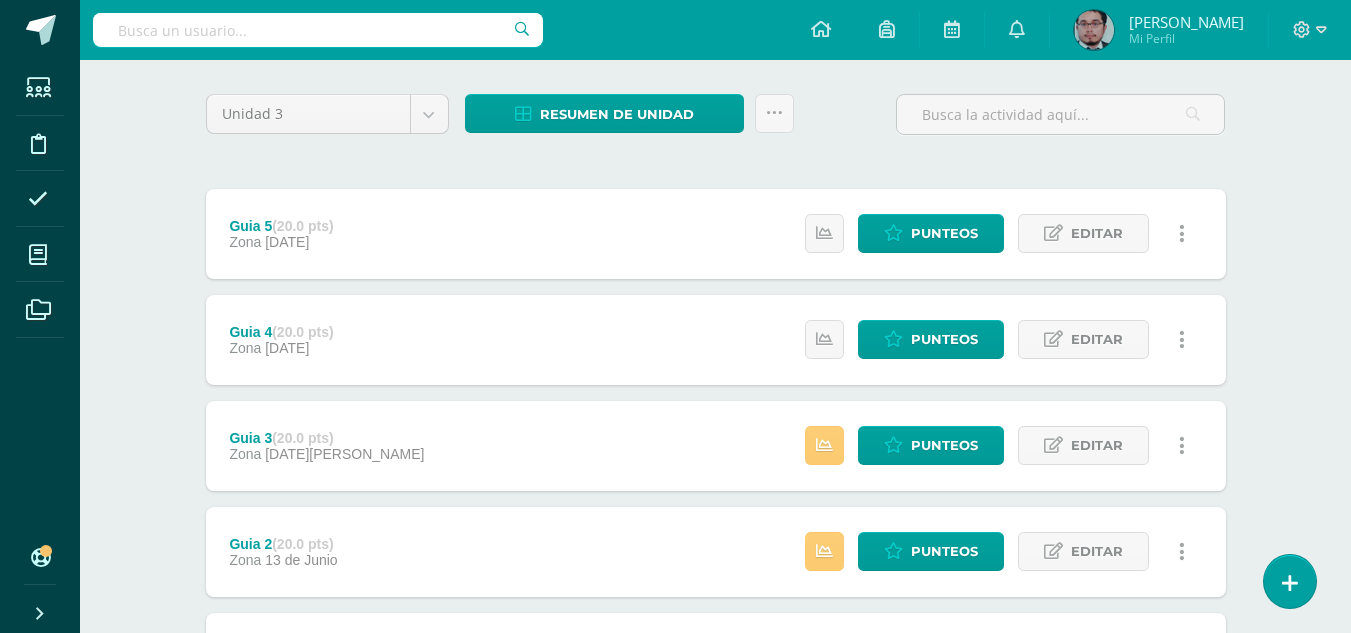 scroll, scrollTop: 347, scrollLeft: 0, axis: vertical 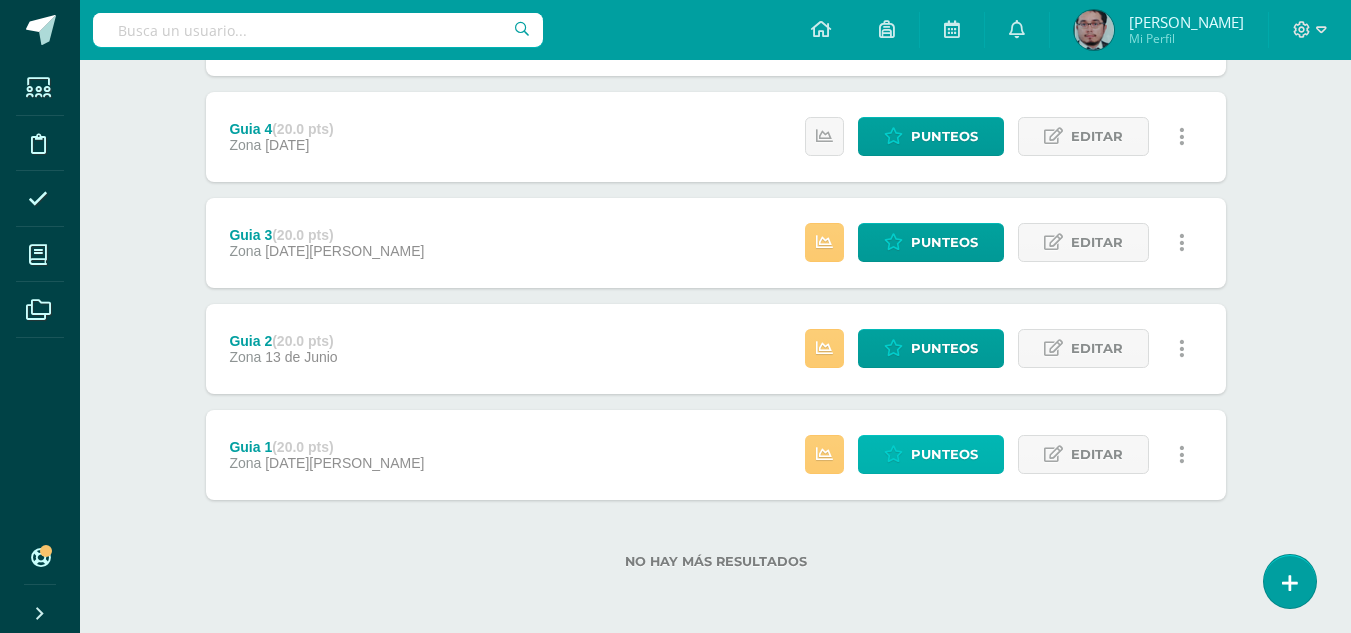 click on "Punteos" at bounding box center [944, 454] 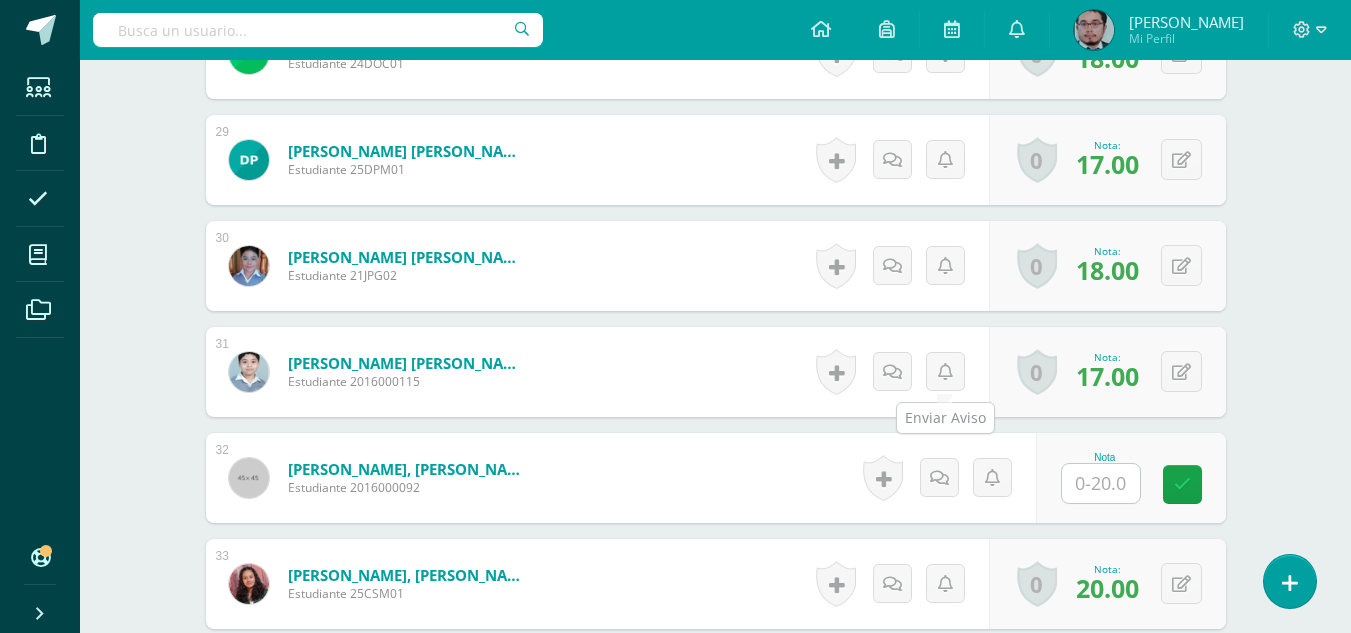 scroll, scrollTop: 3549, scrollLeft: 0, axis: vertical 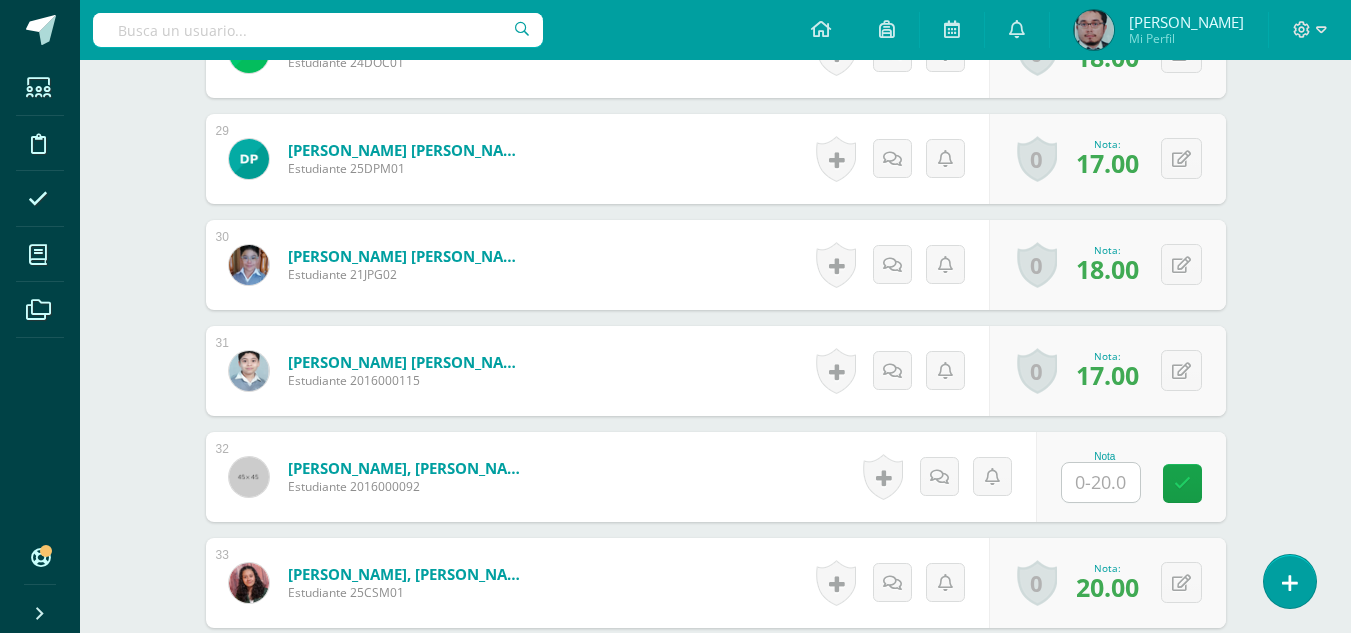 click at bounding box center (1101, 482) 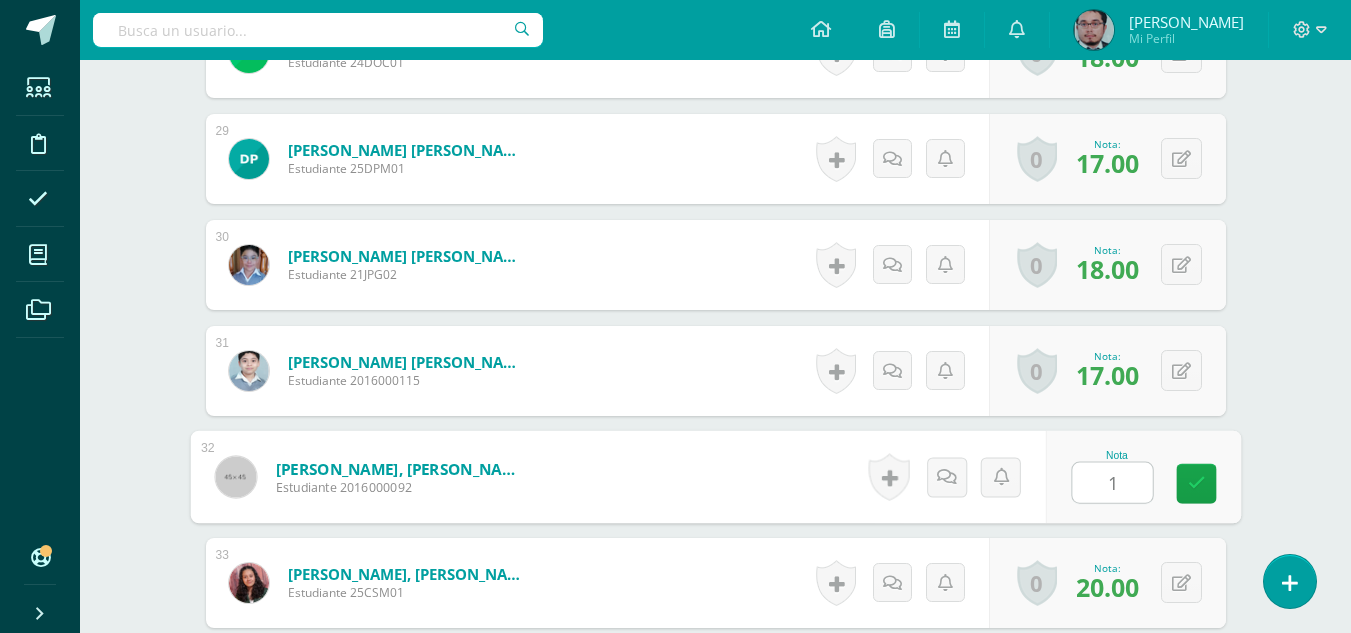 type on "15" 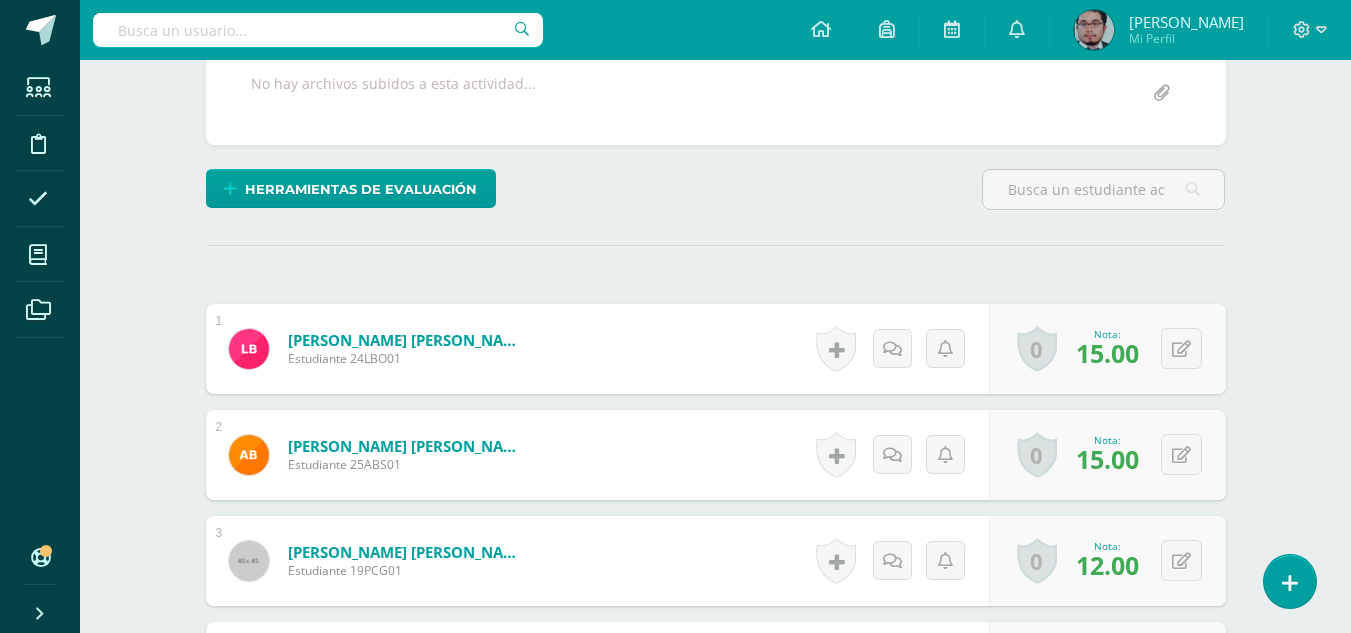 scroll, scrollTop: 265, scrollLeft: 0, axis: vertical 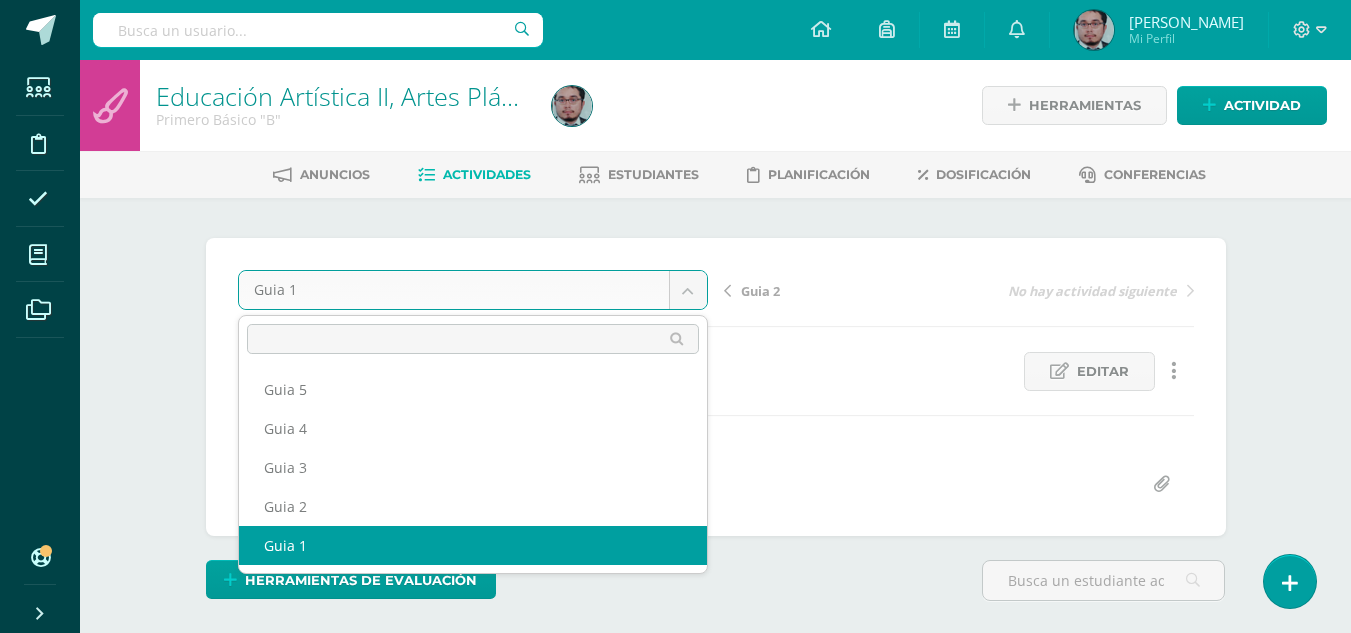click on "Estudiantes Disciplina Asistencia Mis cursos Archivos Soporte
Centro de ayuda
Últimas actualizaciones
10+ Cerrar panel
Educación Artística II, Artes Plásticas
Primero
Básico
"A"
Actividades Estudiantes Planificación Dosificación
Méritos y Deméritos 1ro. Básico "A"
Primero
Básico
"A"
Actividades Estudiantes Planificación Dosificación
Educación Artística II, Artes Plásticas
Primero
Básico
"B"
Actividades Estudiantes Planificación Dosificación Actividades Estudiantes Planificación Mi Perfil" at bounding box center [675, 2362] 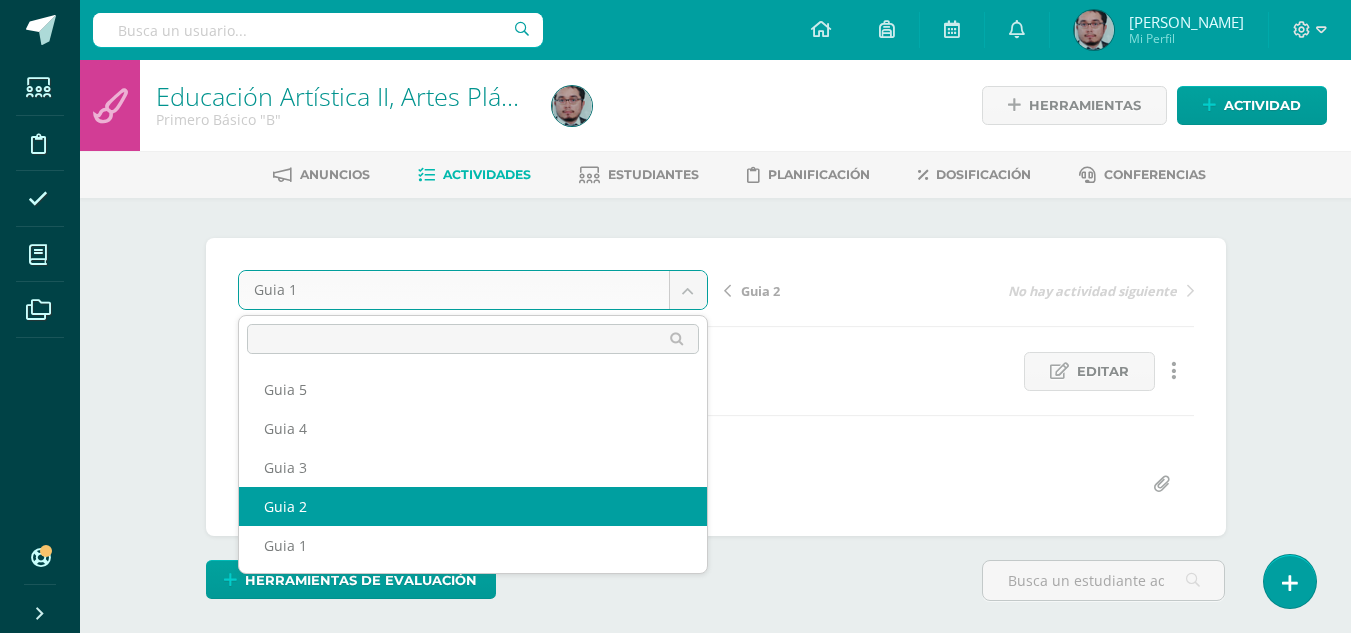 select on "/dashboard/teacher/grade-activity/174308/" 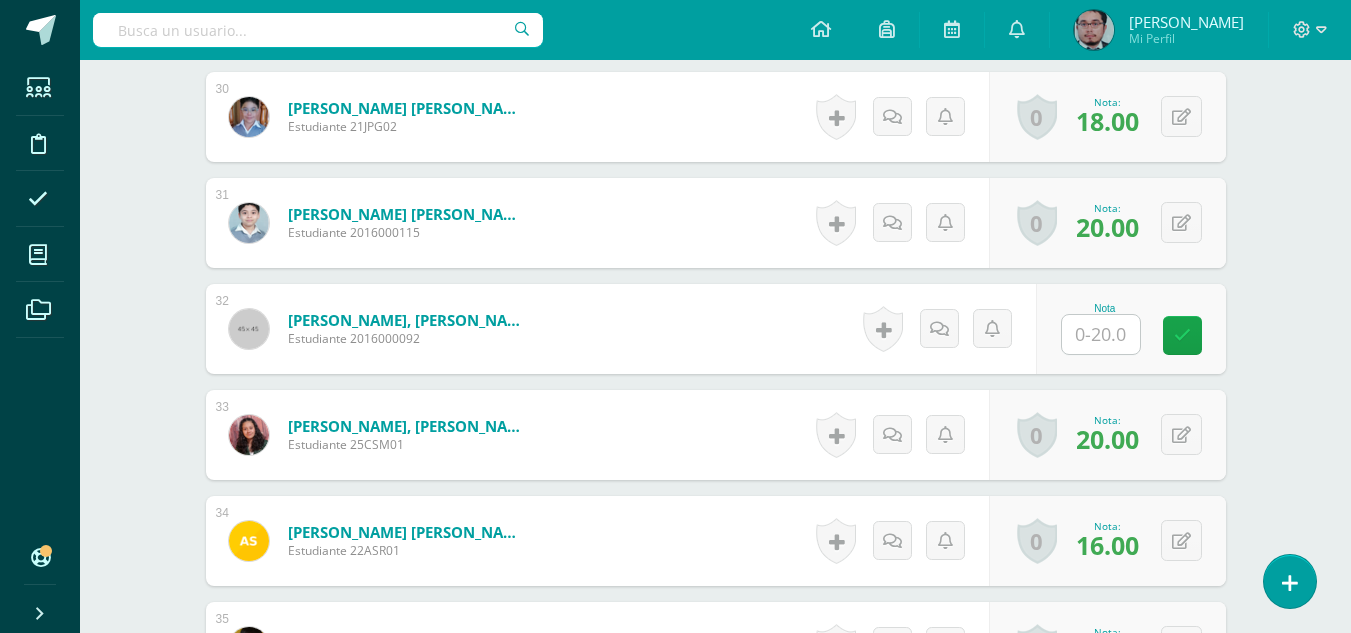 scroll, scrollTop: 3691, scrollLeft: 0, axis: vertical 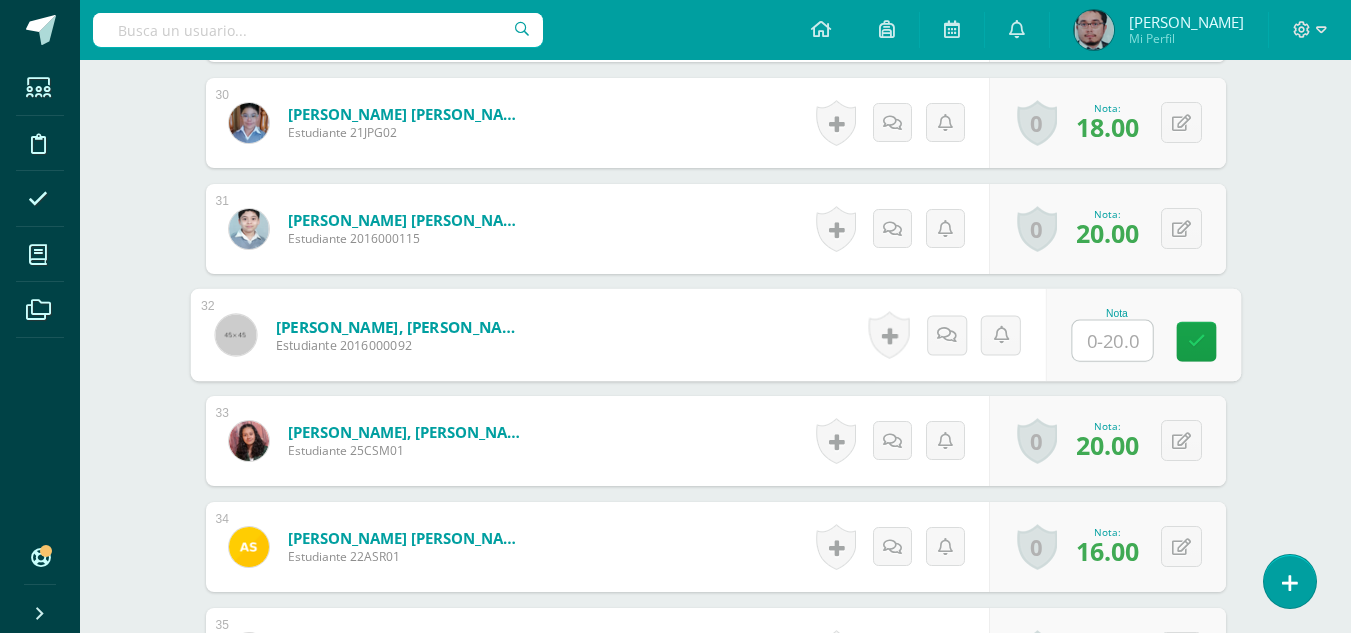 click at bounding box center [1112, 341] 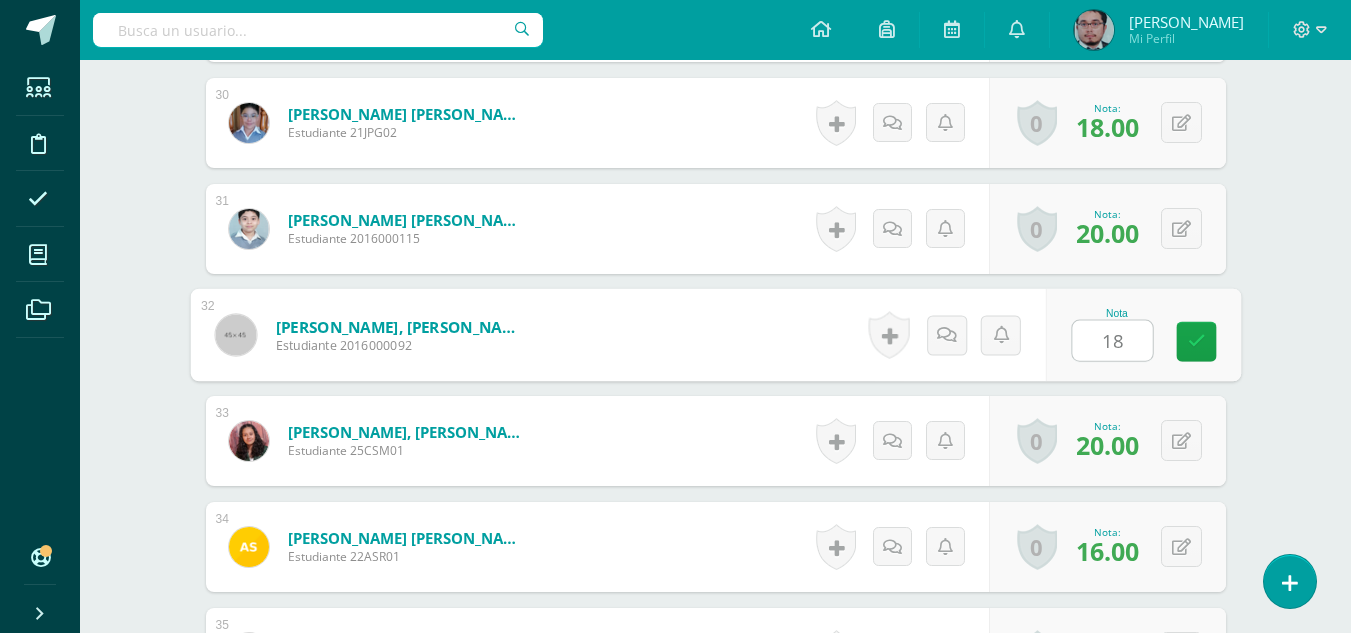 type on "18}" 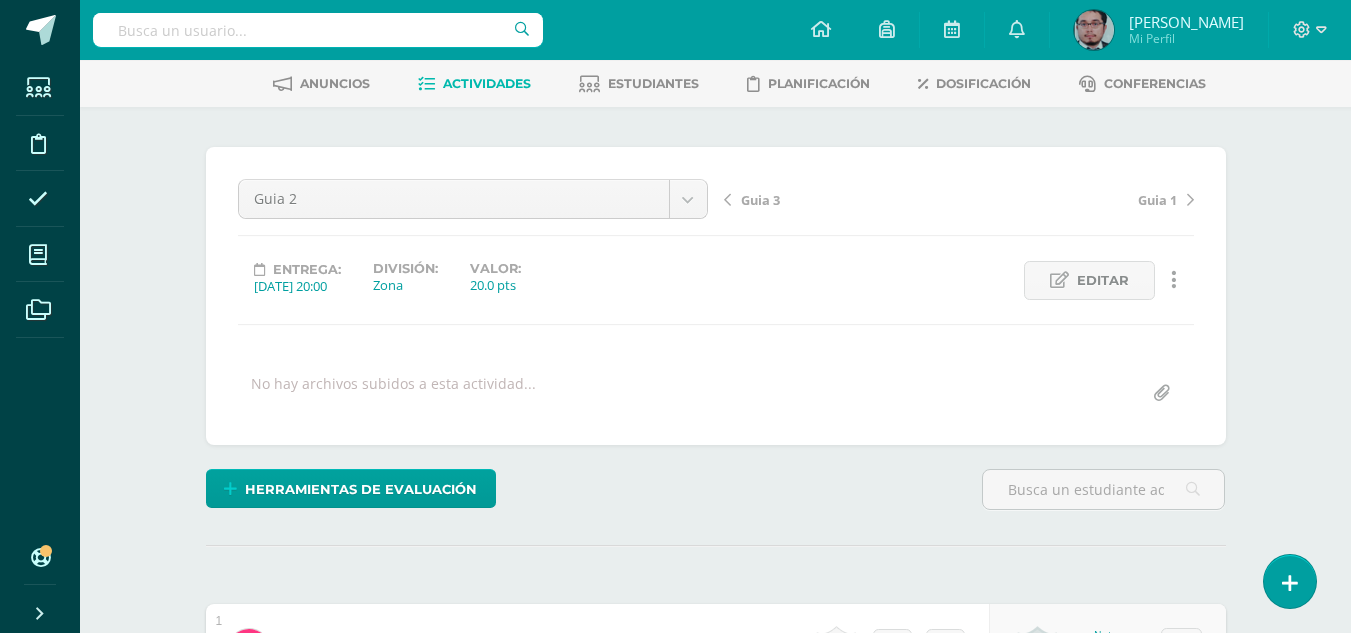 scroll, scrollTop: 0, scrollLeft: 0, axis: both 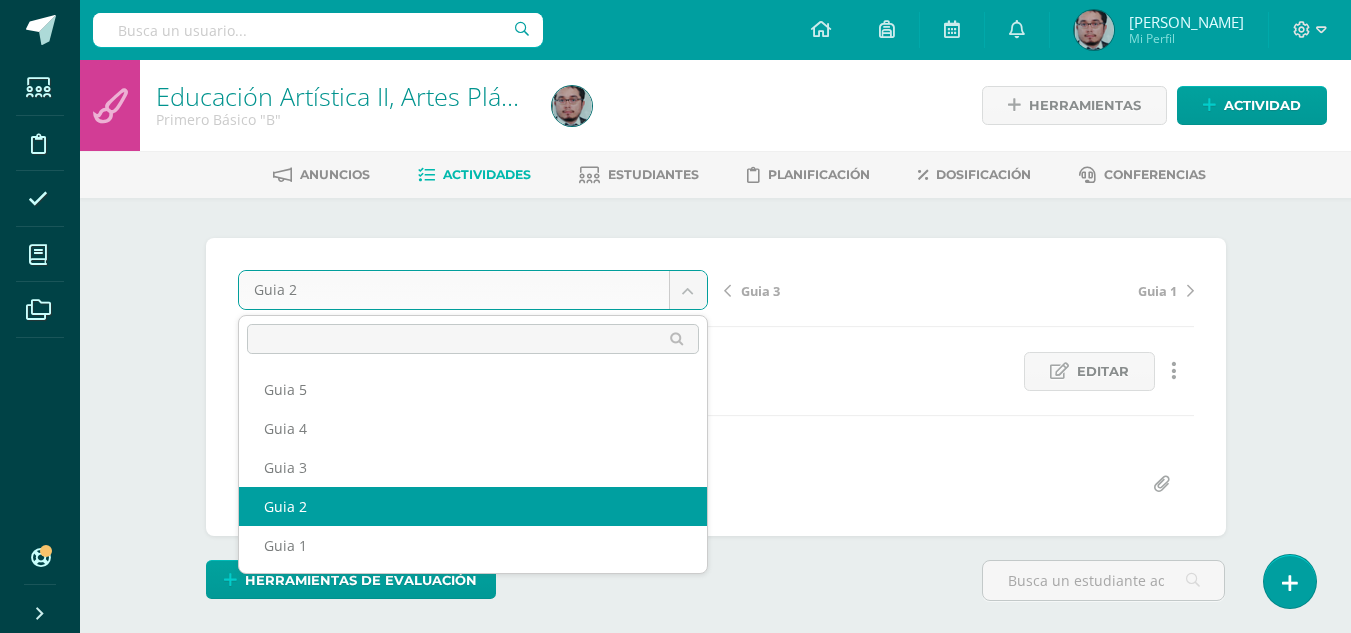 click on "Estudiantes Disciplina Asistencia Mis cursos Archivos Soporte
Centro de ayuda
Últimas actualizaciones
10+ Cerrar panel
Educación Artística II, Artes Plásticas
Primero
Básico
"A"
Actividades Estudiantes Planificación Dosificación
Méritos y Deméritos 1ro. Básico "A"
Primero
Básico
"A"
Actividades Estudiantes Planificación Dosificación
Educación Artística II, Artes Plásticas
Primero
Básico
"B"
Actividades Estudiantes Planificación Dosificación Actividades Estudiantes Planificación Mi Perfil" at bounding box center (675, 2362) 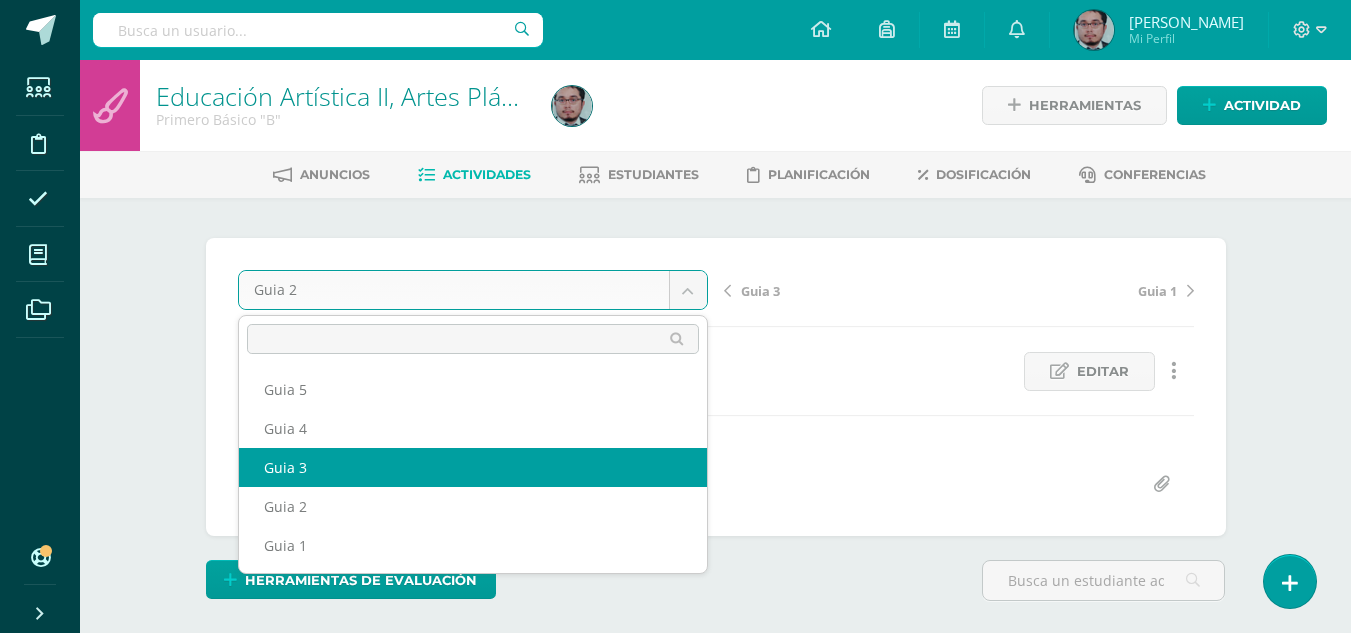 select on "/dashboard/teacher/grade-activity/174309/" 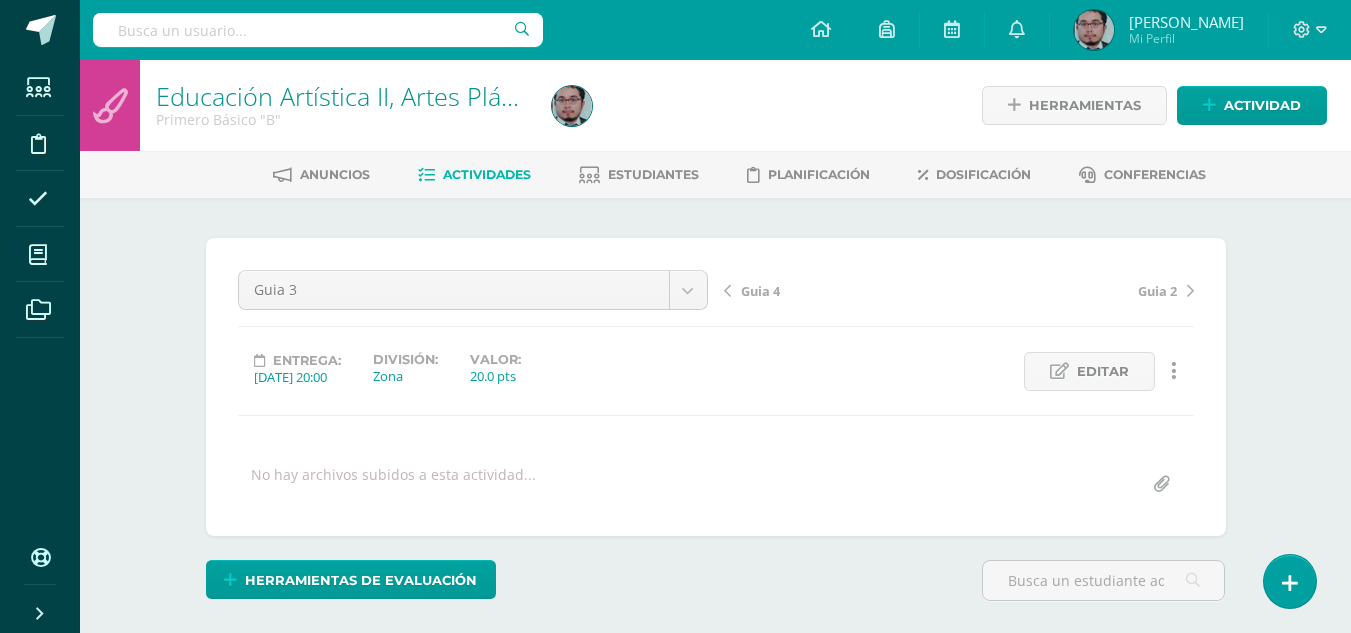scroll, scrollTop: 0, scrollLeft: 0, axis: both 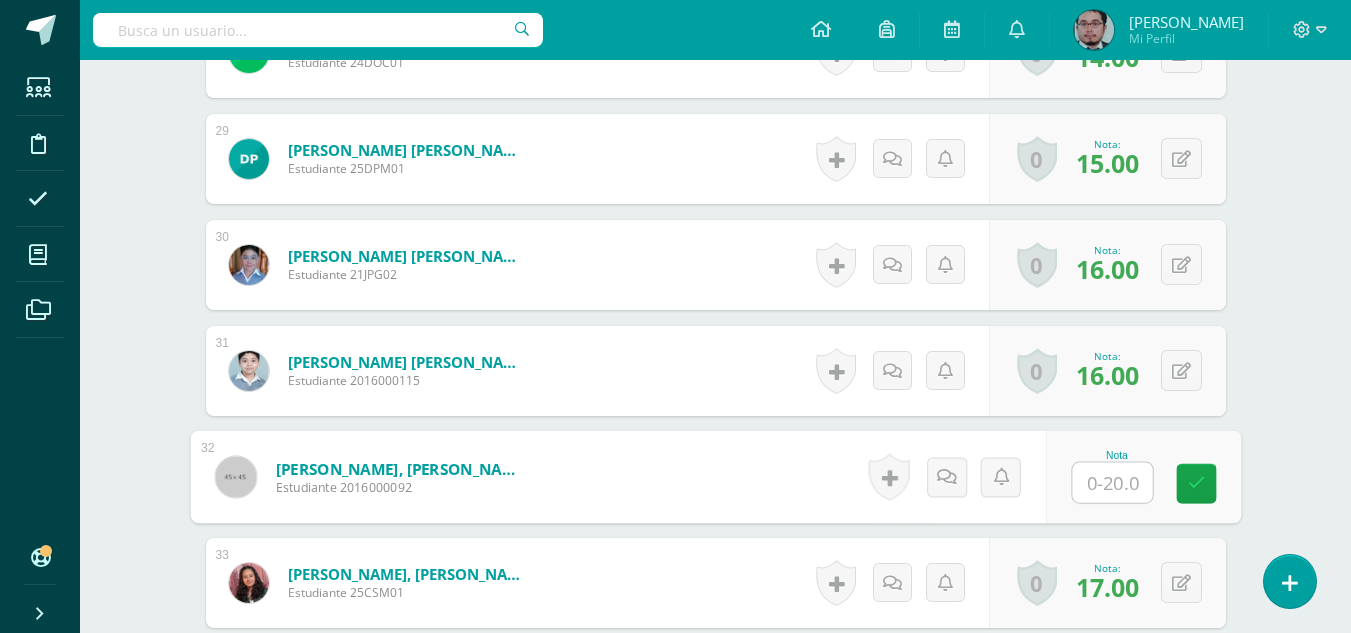 click at bounding box center (1112, 483) 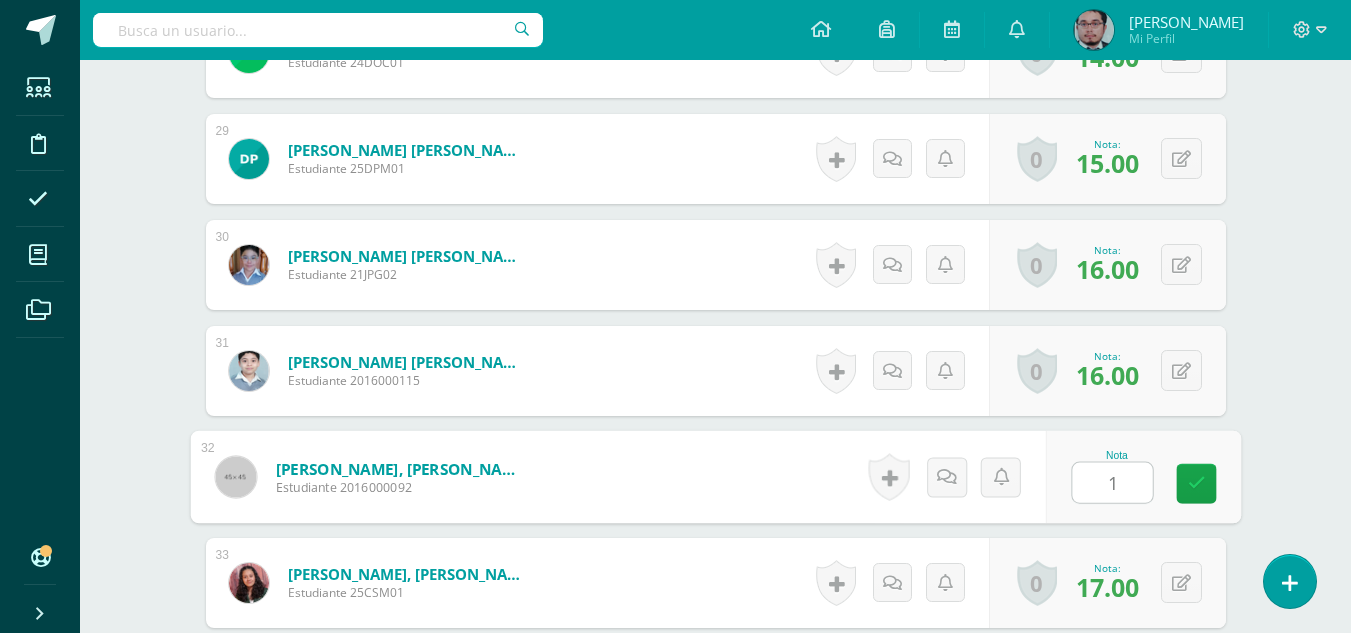 type on "16" 